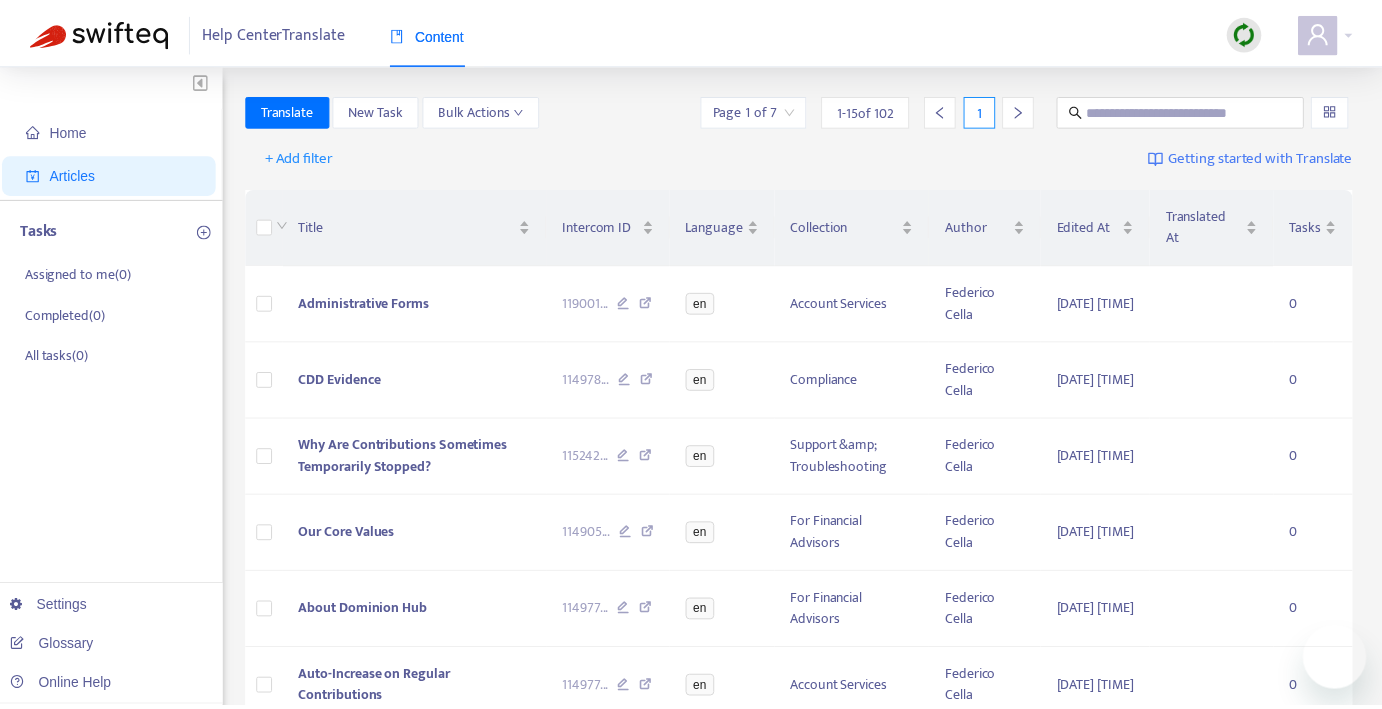 scroll, scrollTop: 0, scrollLeft: 0, axis: both 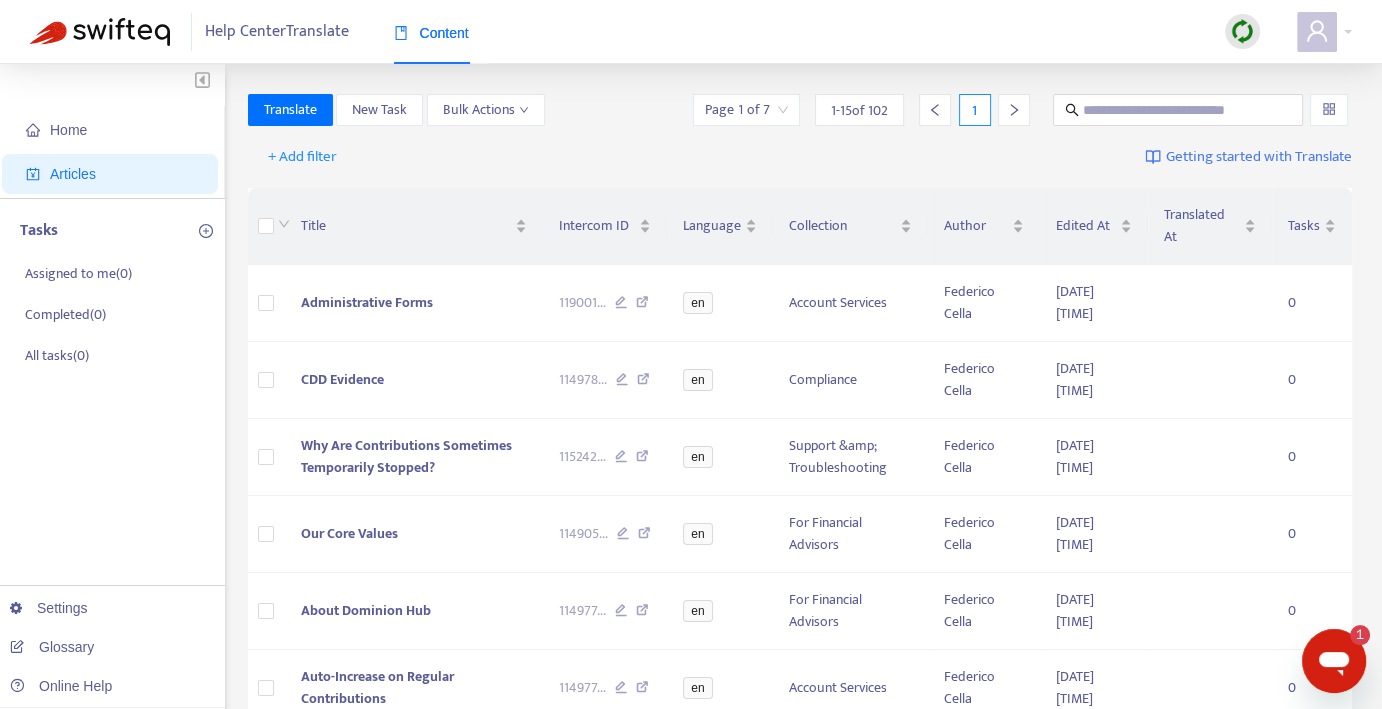 click at bounding box center (1242, 31) 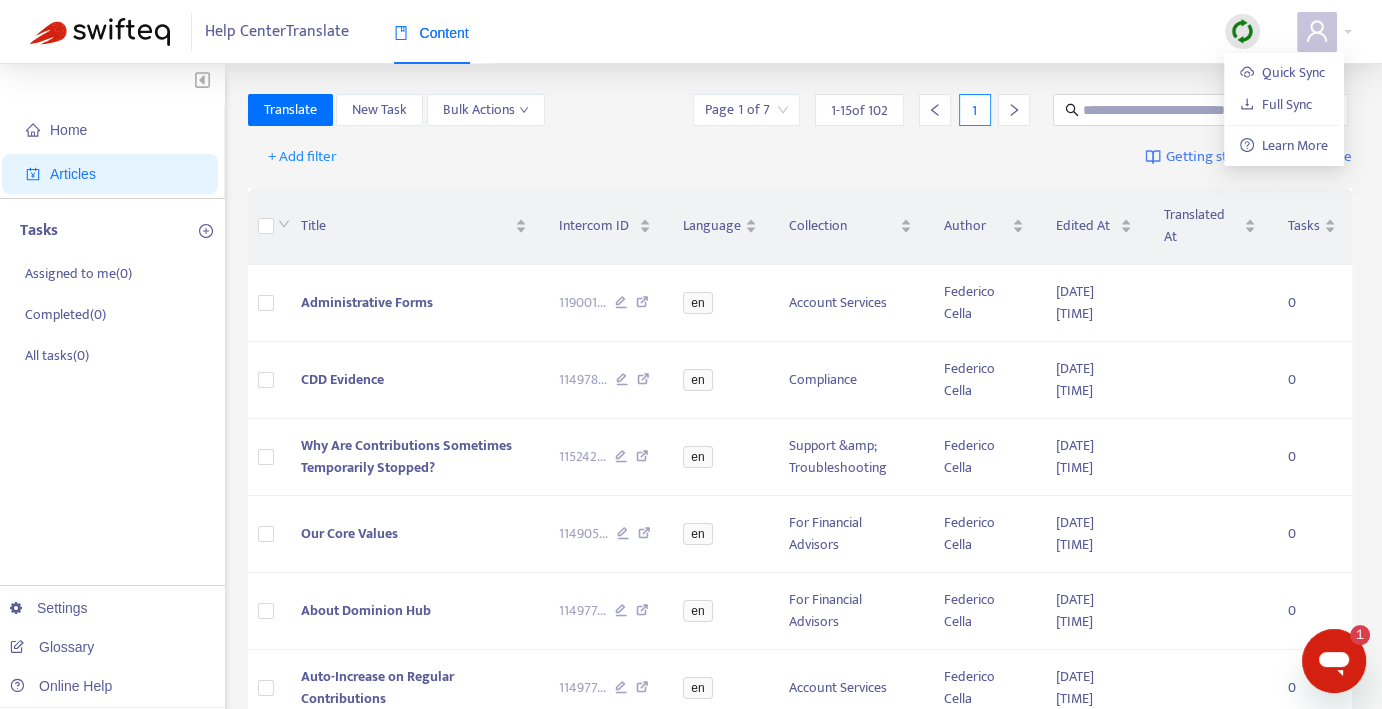 click on "+ Add filter Getting started with Translate" at bounding box center (800, 157) 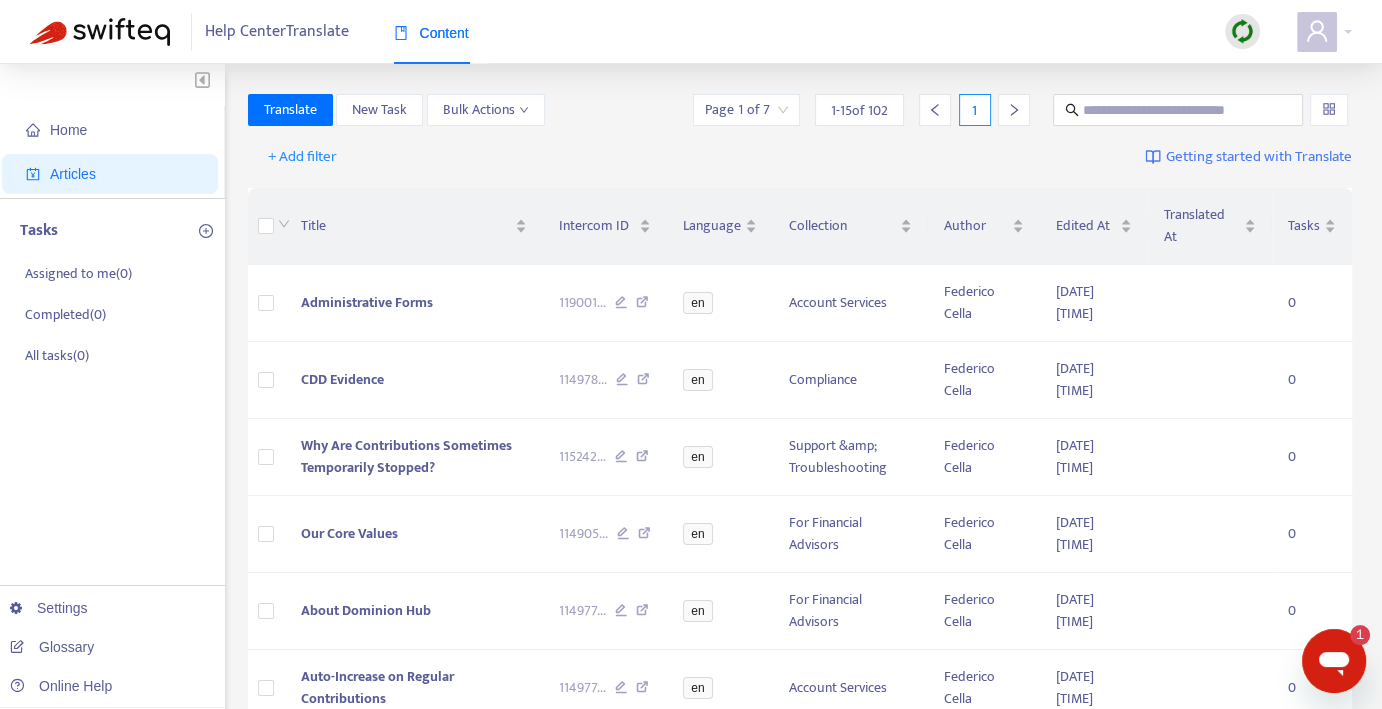 click at bounding box center (1242, 31) 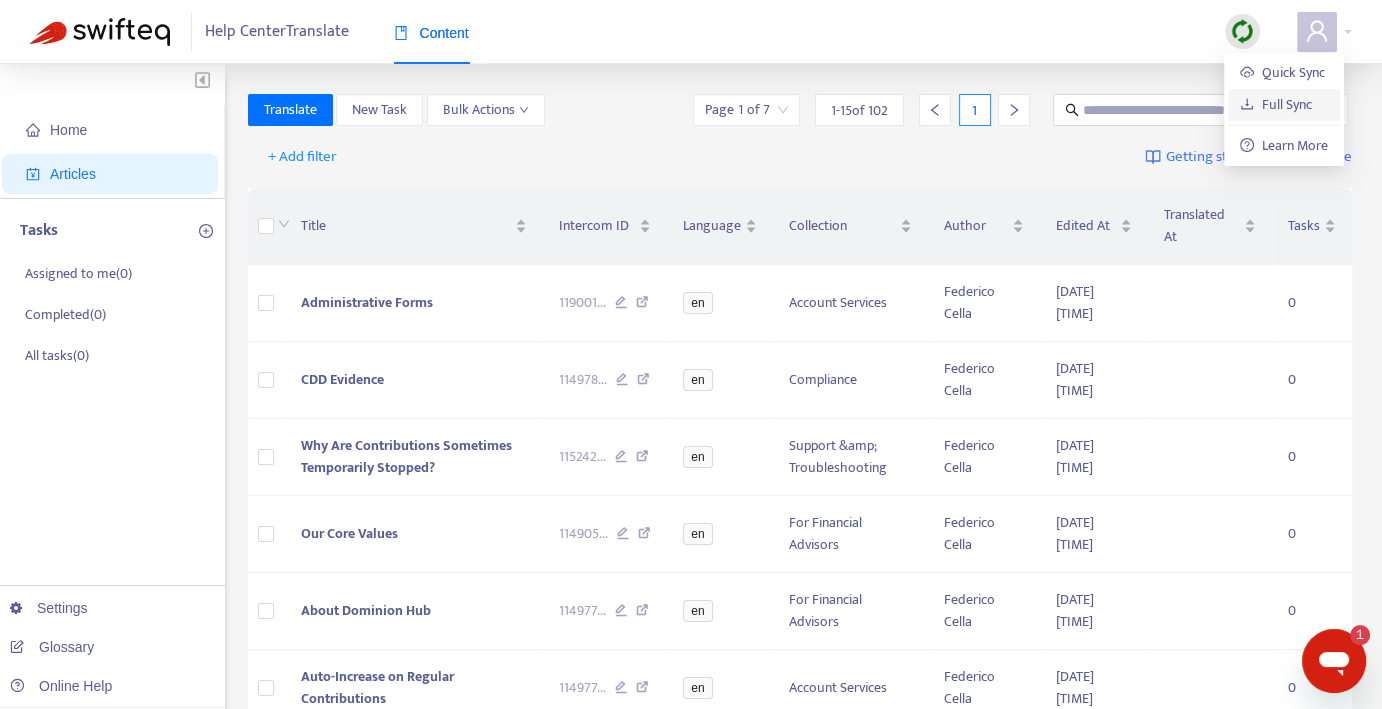click on "Full Sync" at bounding box center [1276, 104] 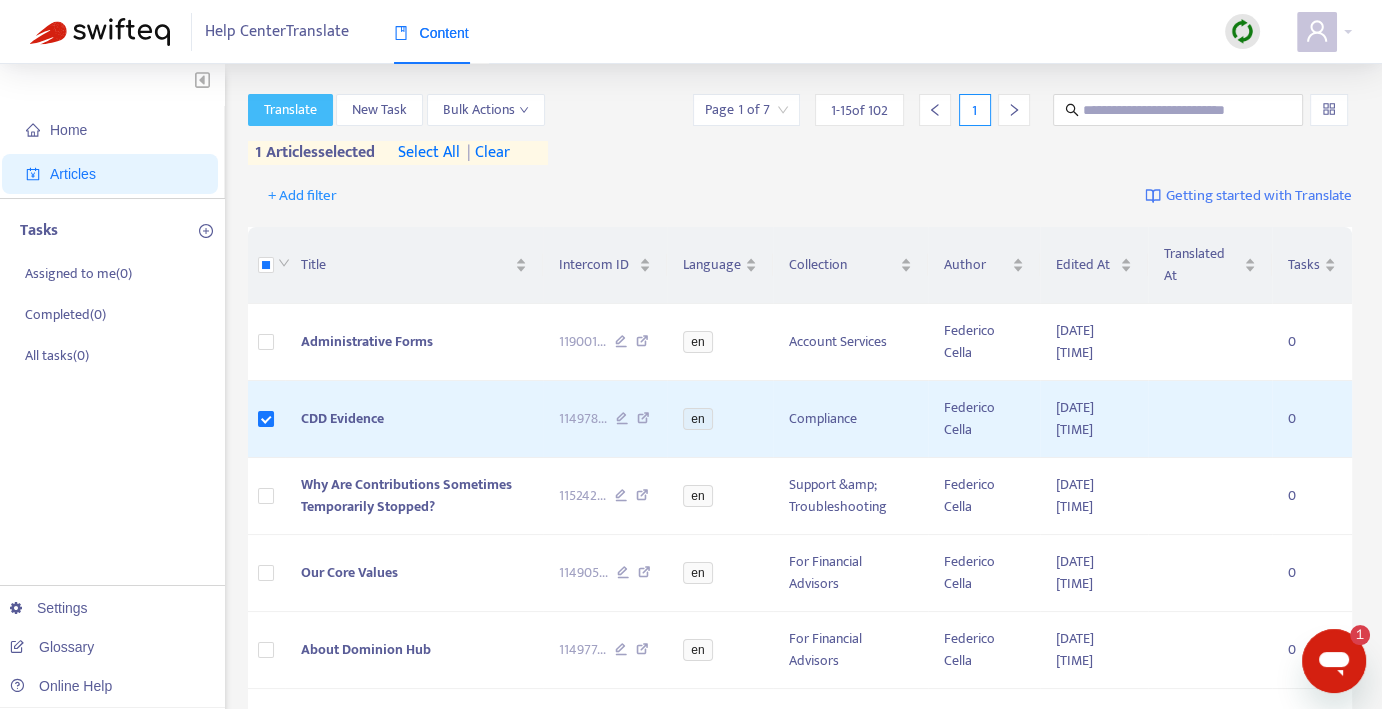 click on "Translate" at bounding box center [290, 110] 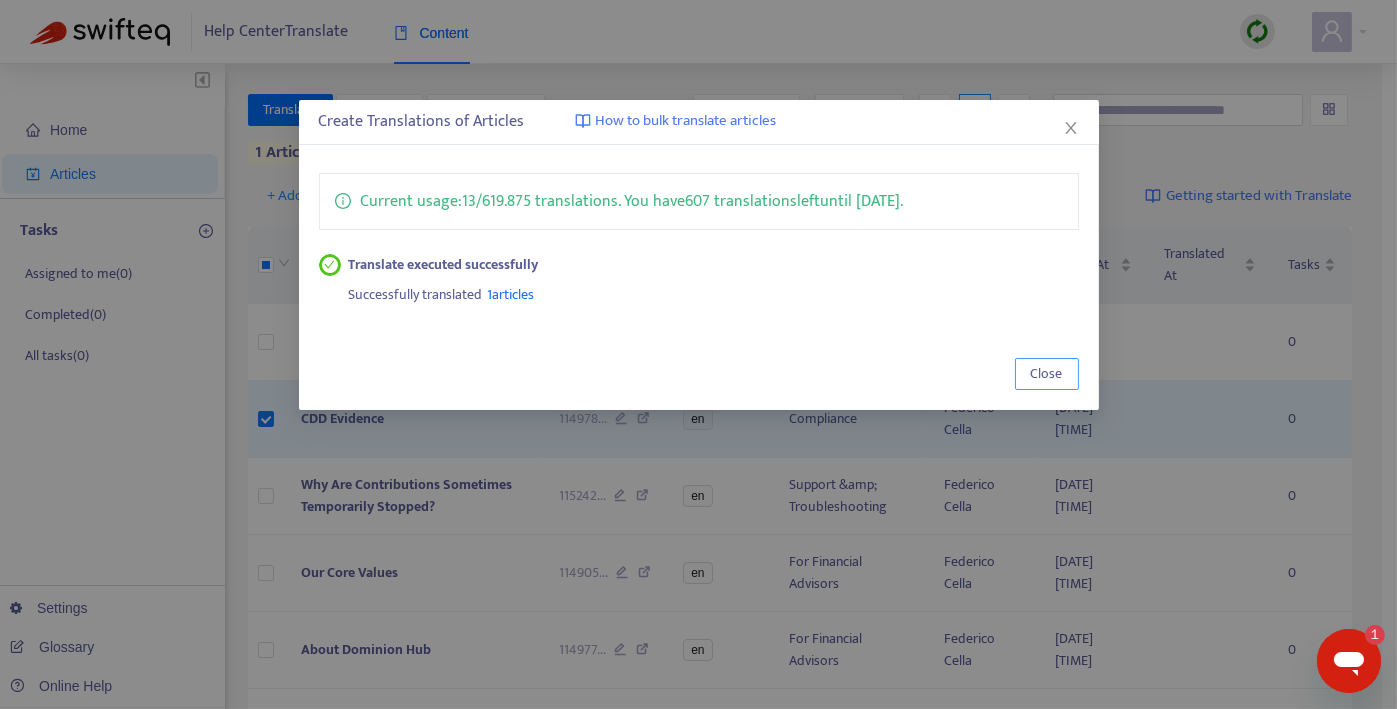 click on "Close" at bounding box center (1047, 374) 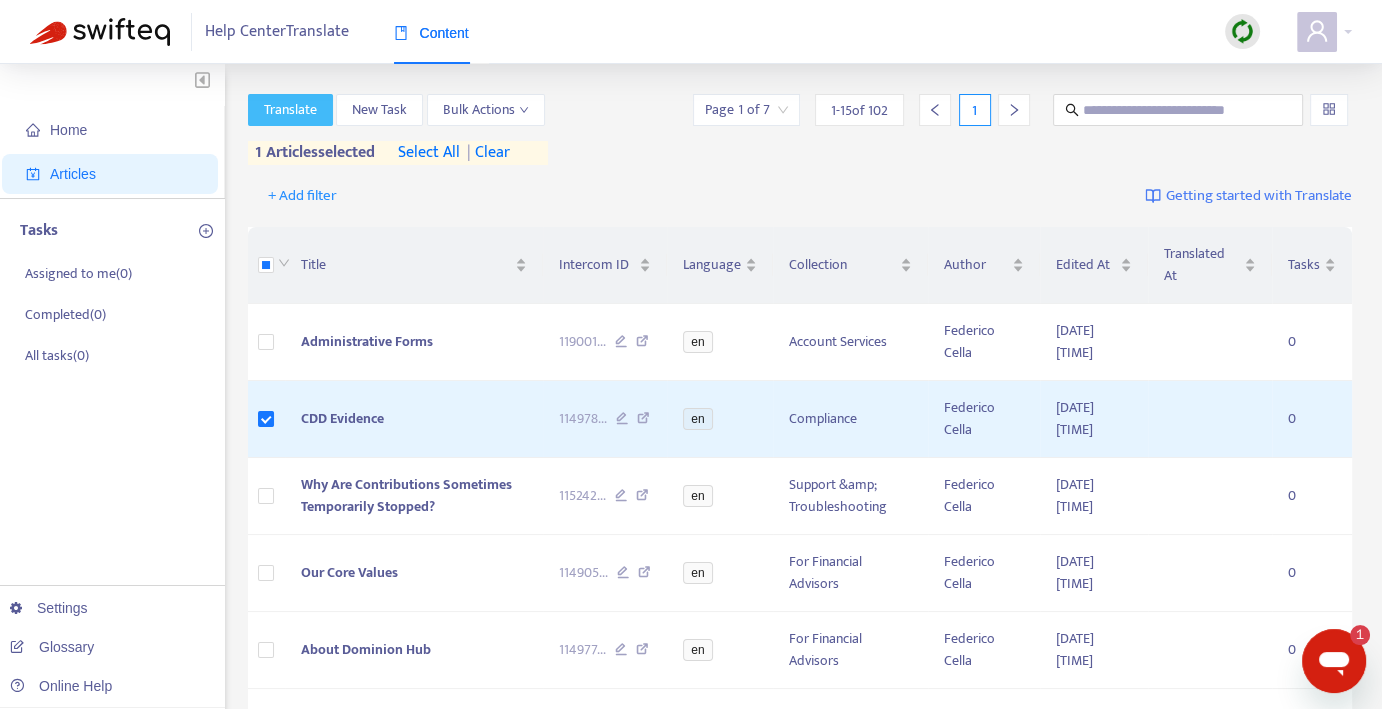 click on "Translate" at bounding box center (290, 110) 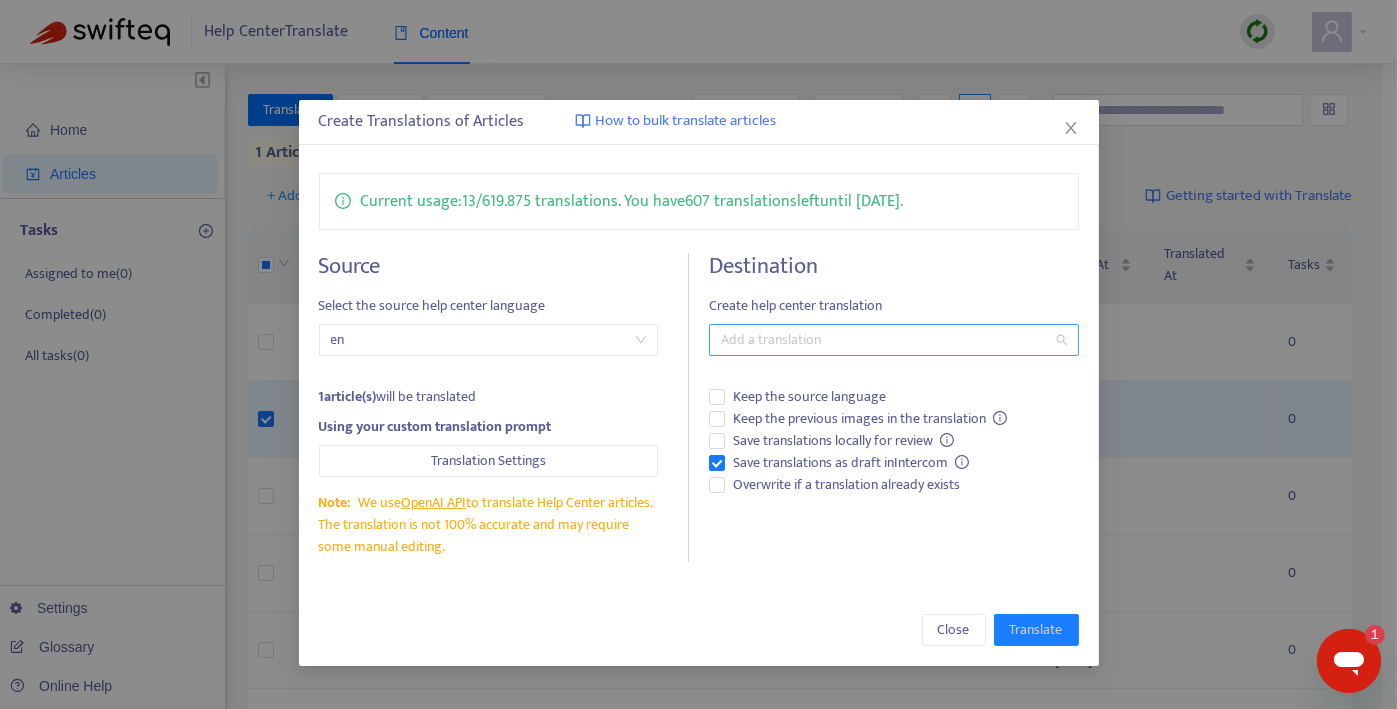 click at bounding box center (884, 340) 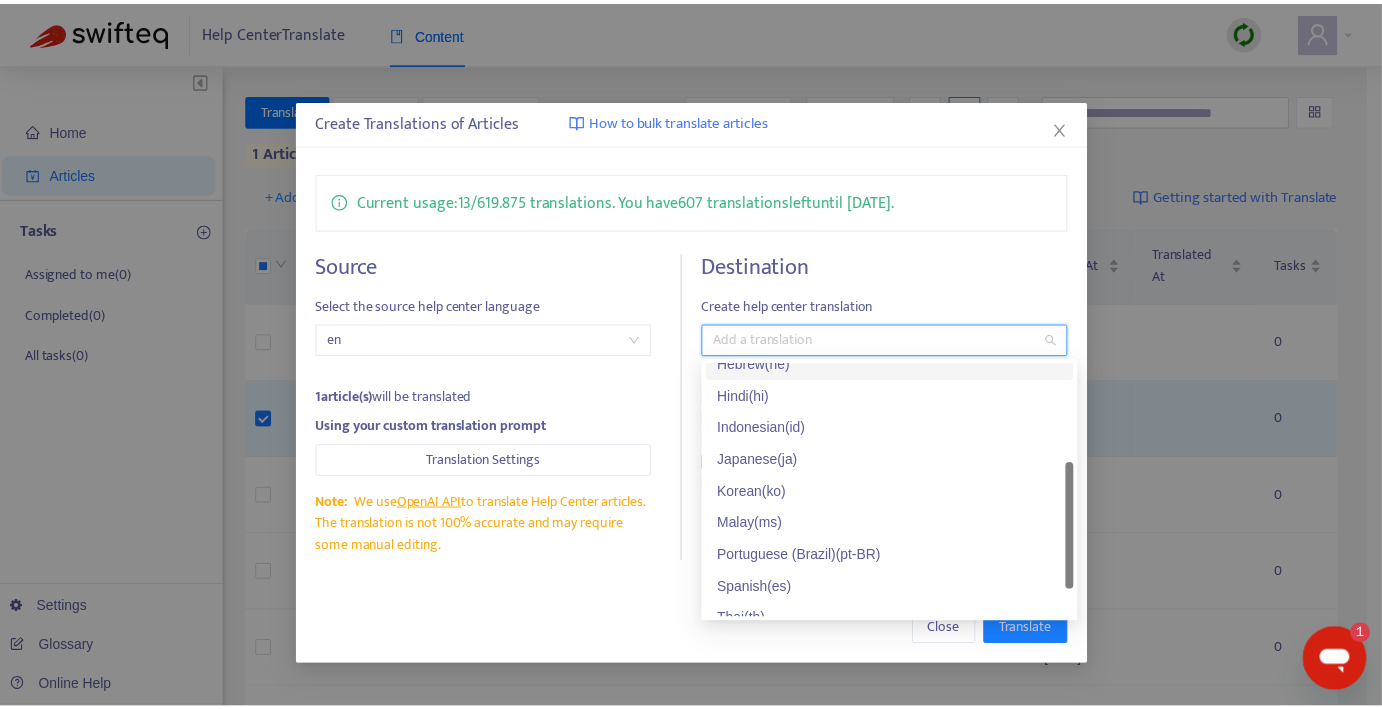 scroll, scrollTop: 224, scrollLeft: 0, axis: vertical 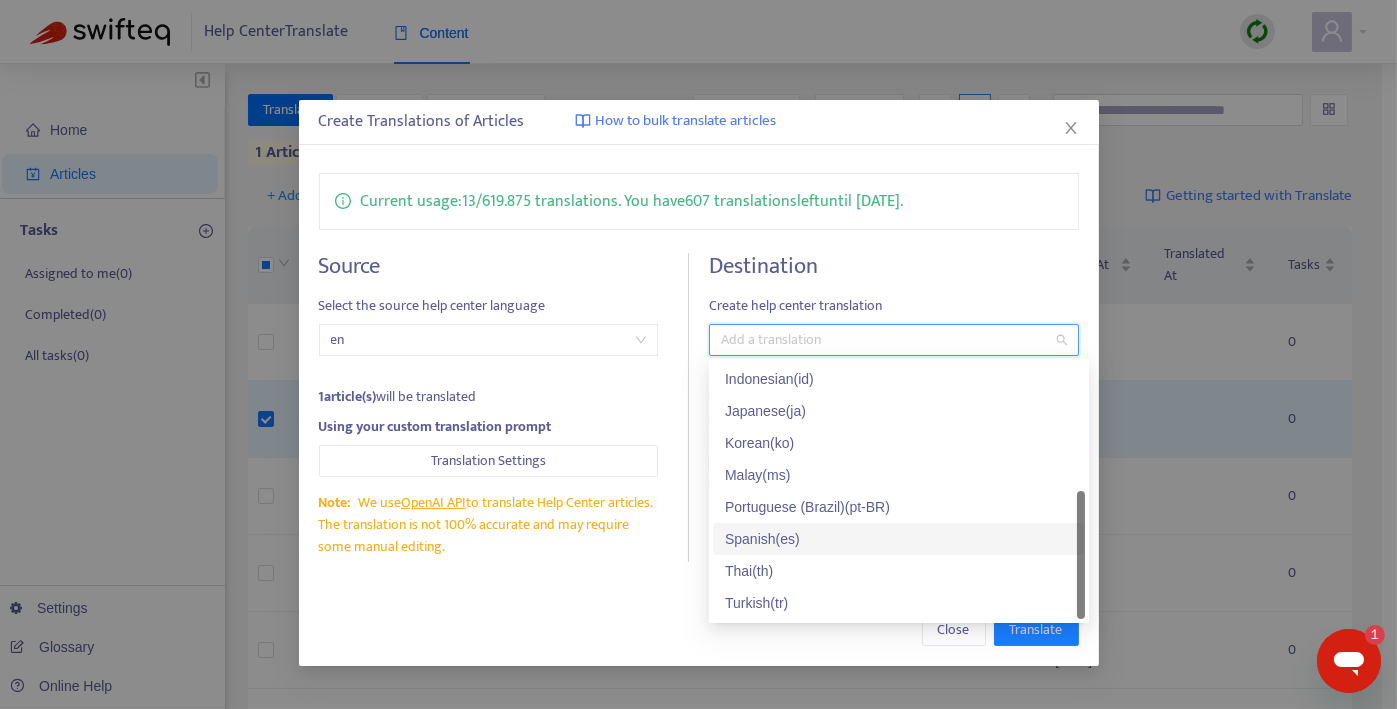click on "Spanish  ( es )" at bounding box center [899, 539] 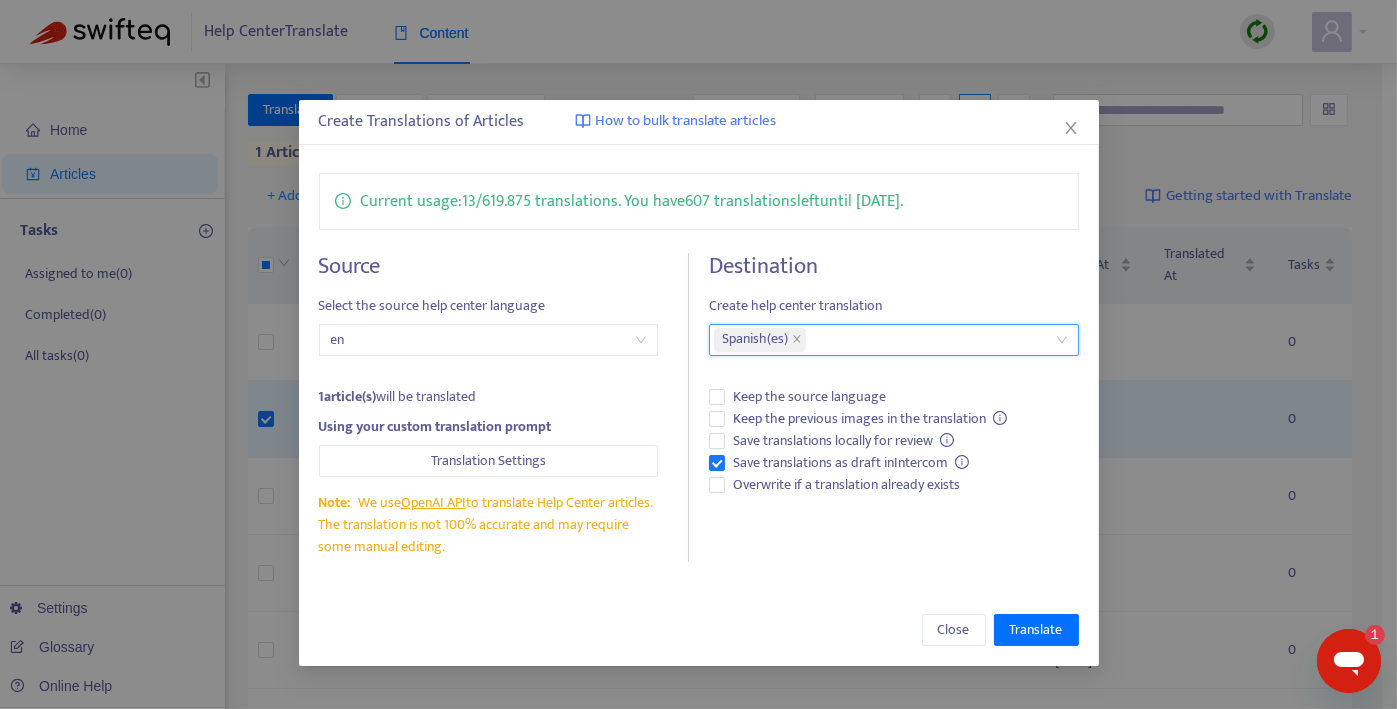click on "Close Translate" at bounding box center (699, 630) 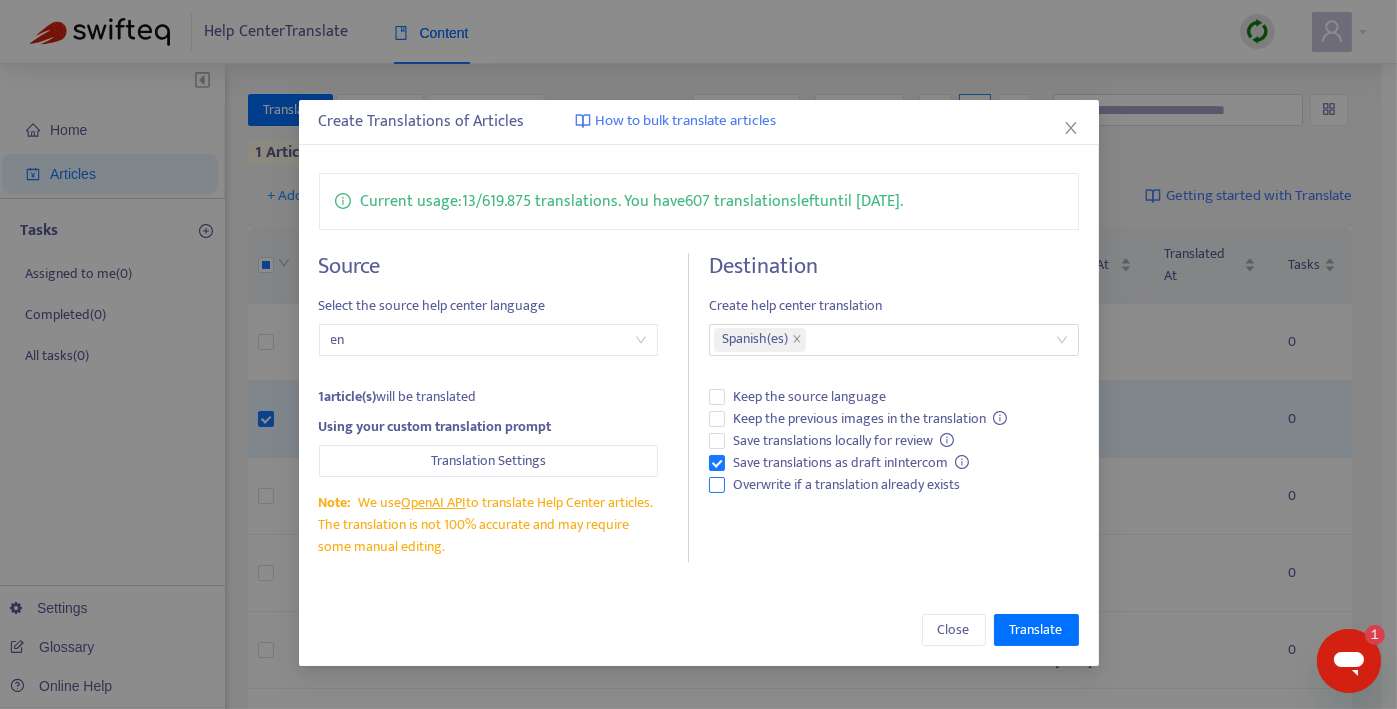 click on "Overwrite if a translation already exists" at bounding box center [846, 485] 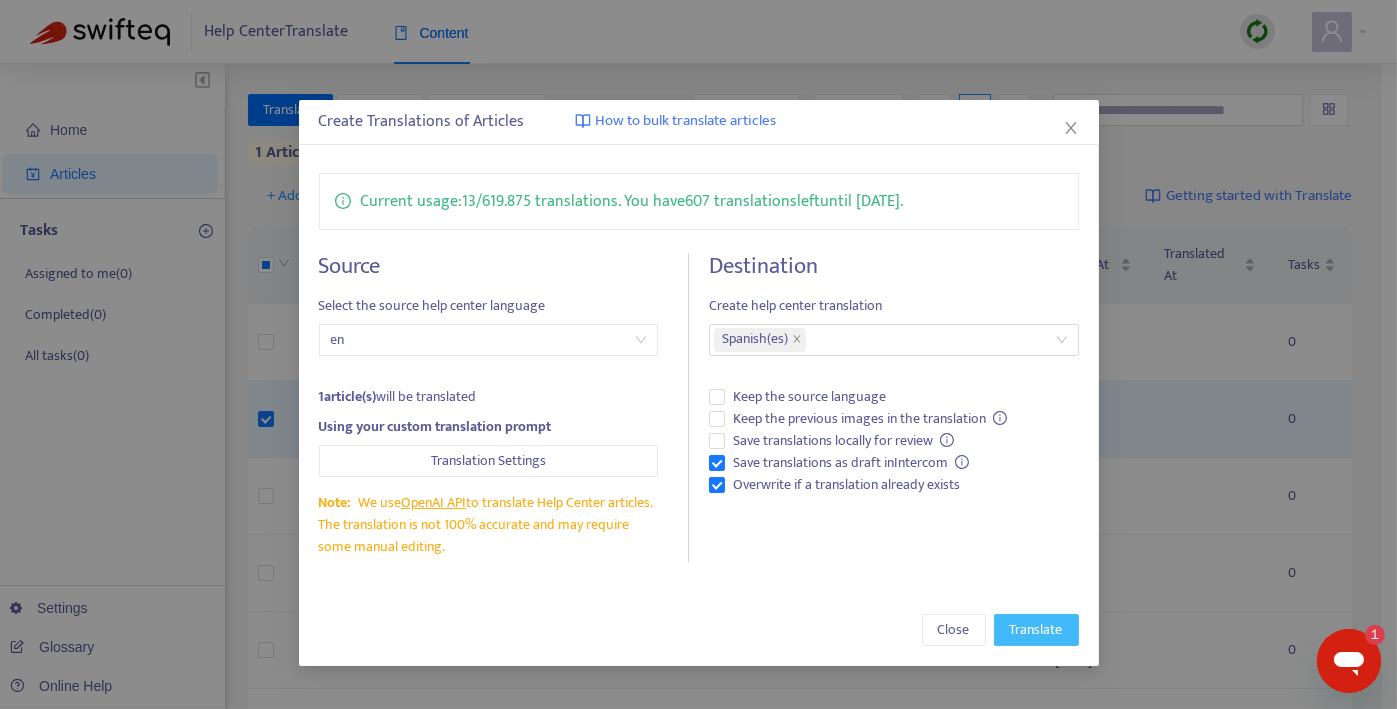 click on "Translate" at bounding box center [1036, 630] 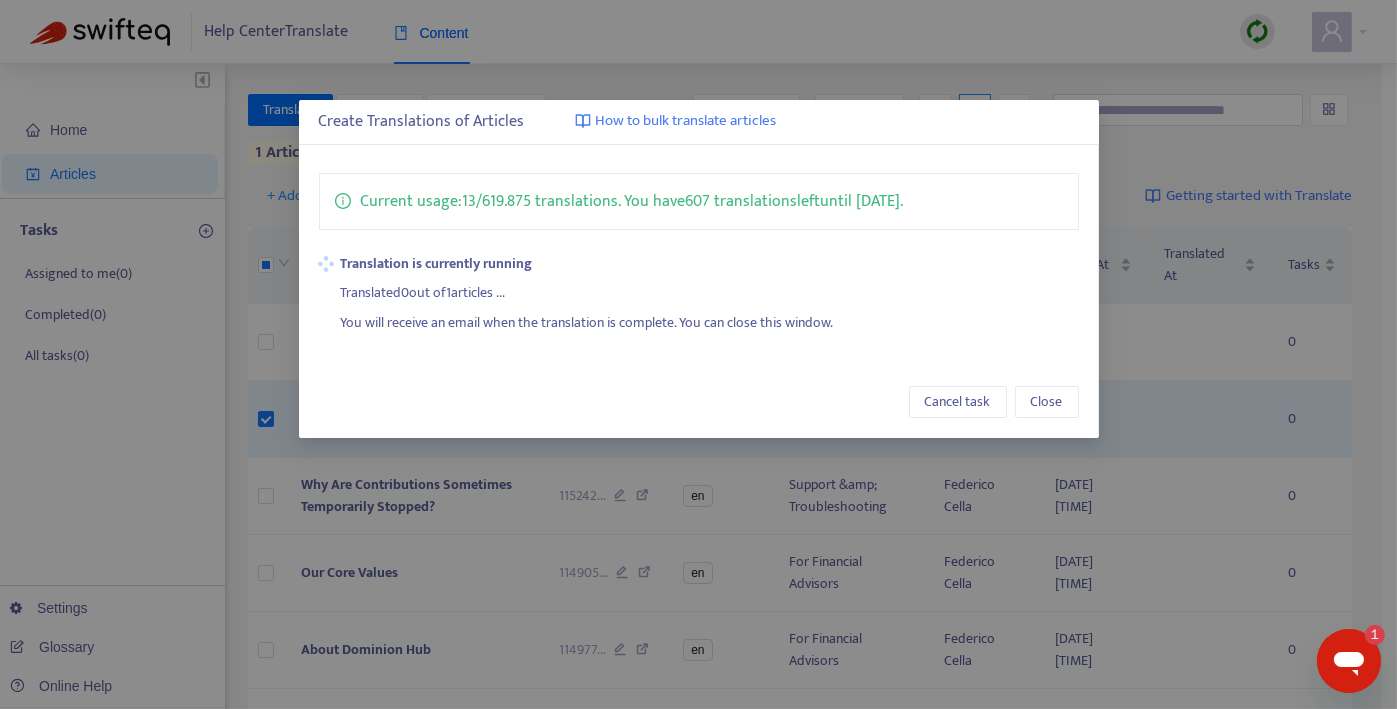 click on "Current usage:  13  /  619.875   translations . You have  607   translations  left  until [DATE]." at bounding box center [699, 201] 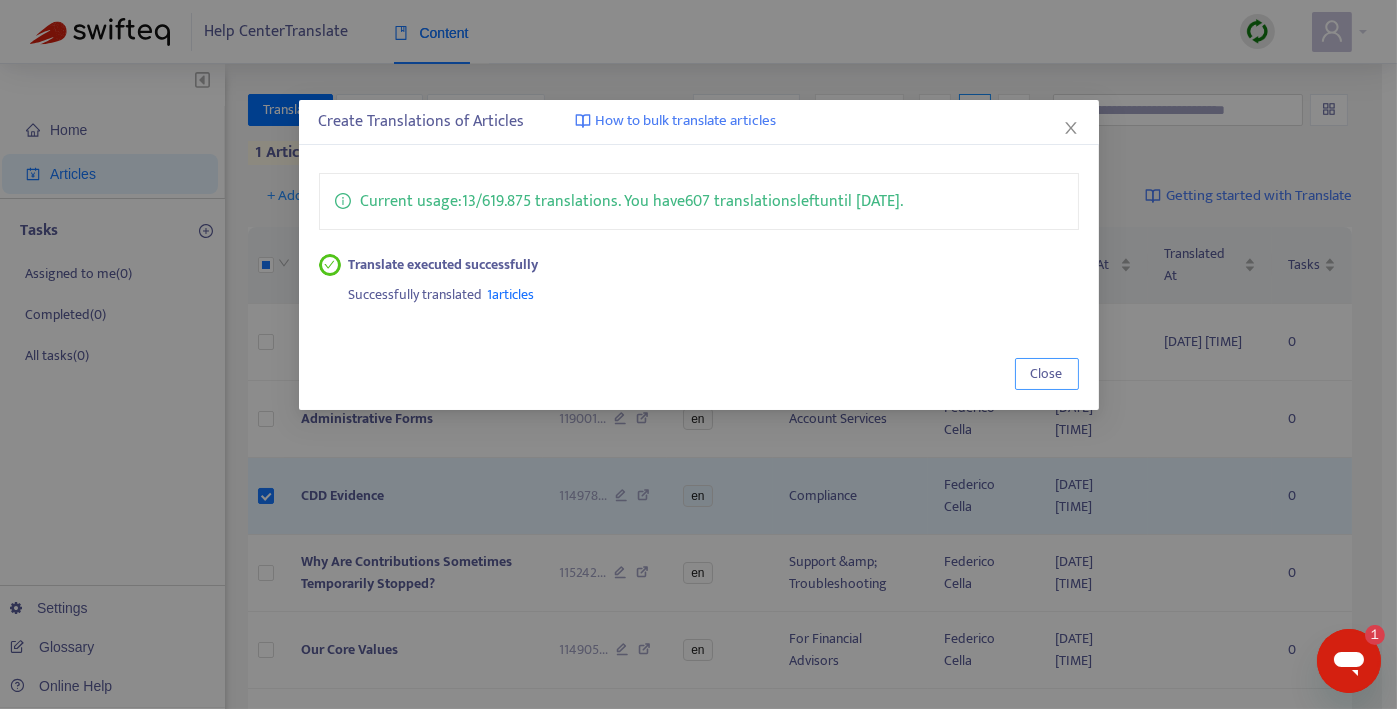 click on "Close" at bounding box center [1047, 374] 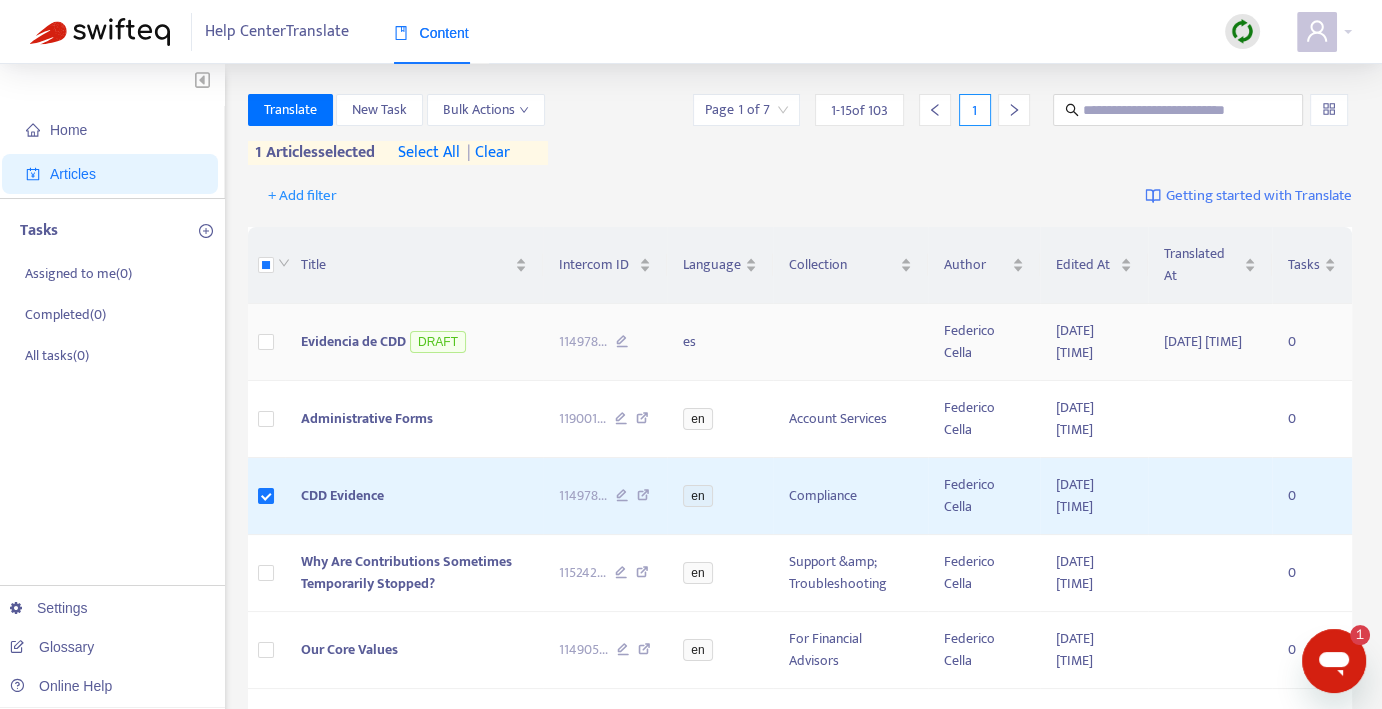 scroll, scrollTop: 85, scrollLeft: 0, axis: vertical 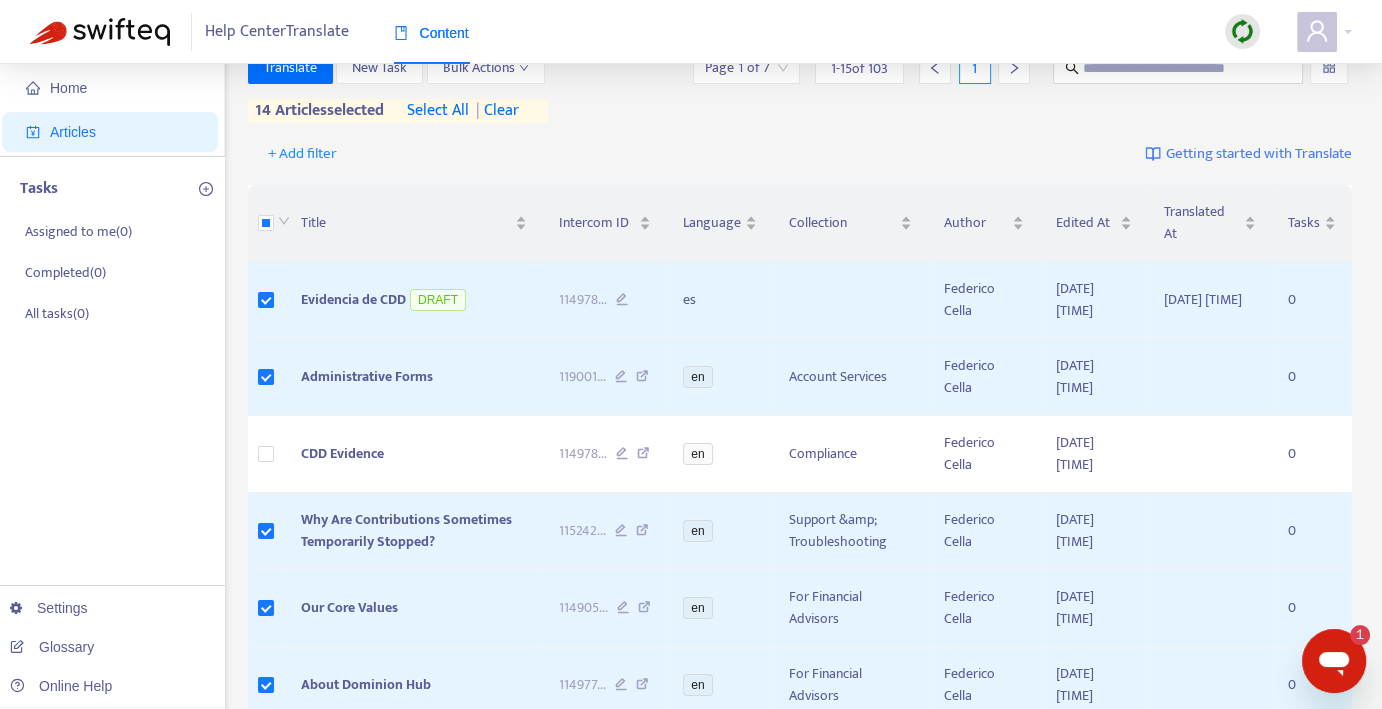 click on "select all" at bounding box center (438, 111) 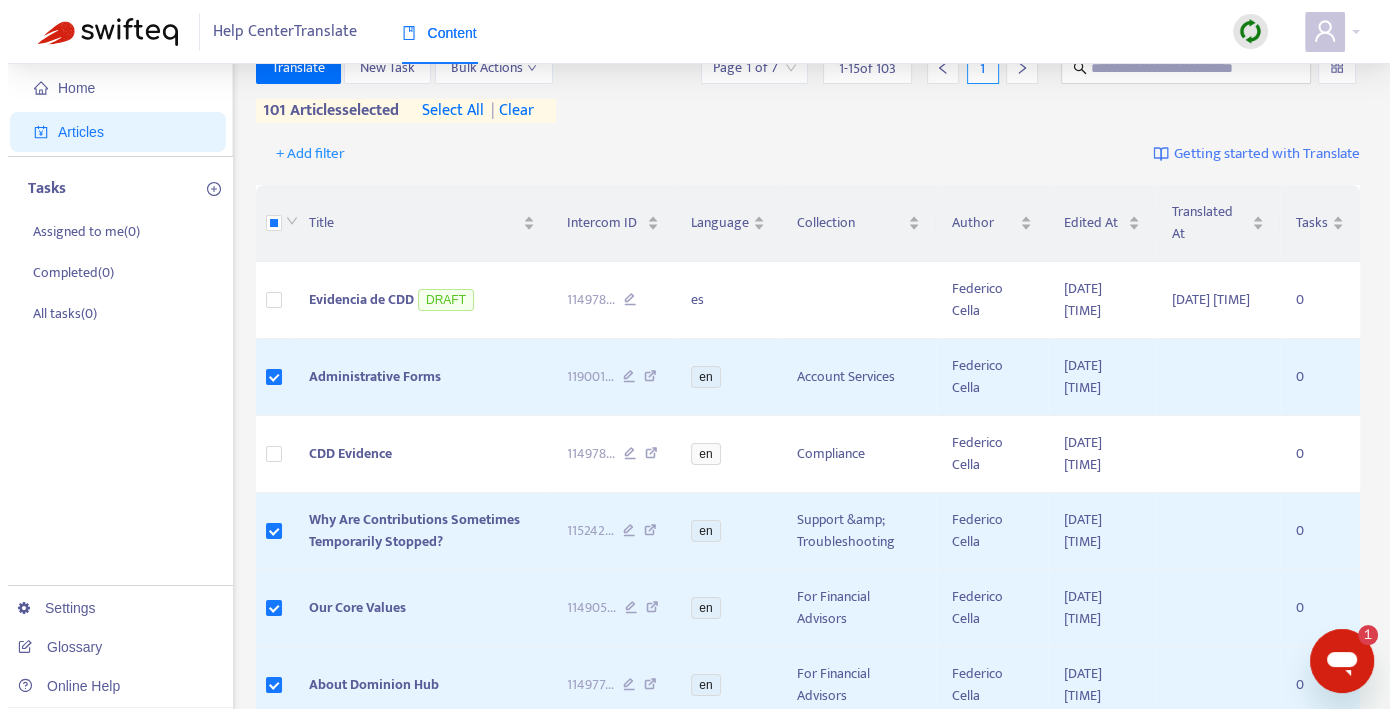 scroll, scrollTop: 0, scrollLeft: 0, axis: both 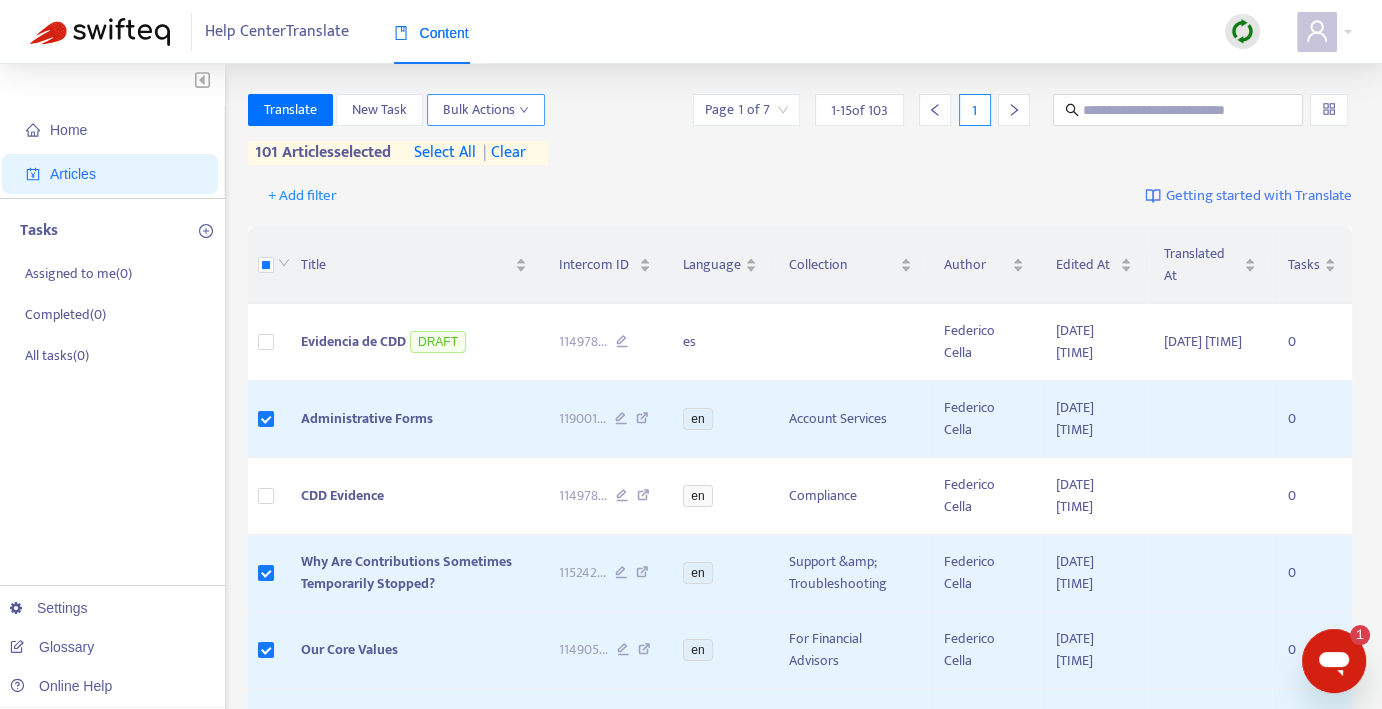click 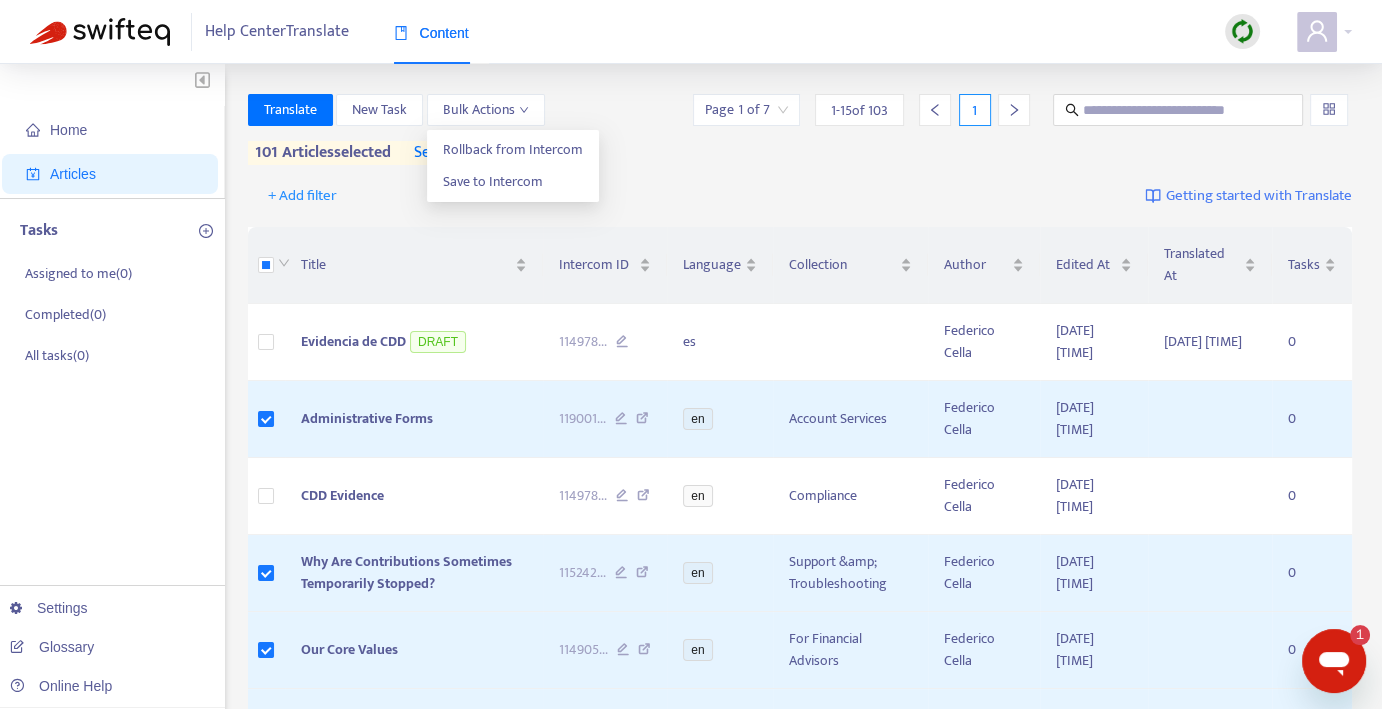 click on "+ Add filter Getting started with Translate" at bounding box center (800, 196) 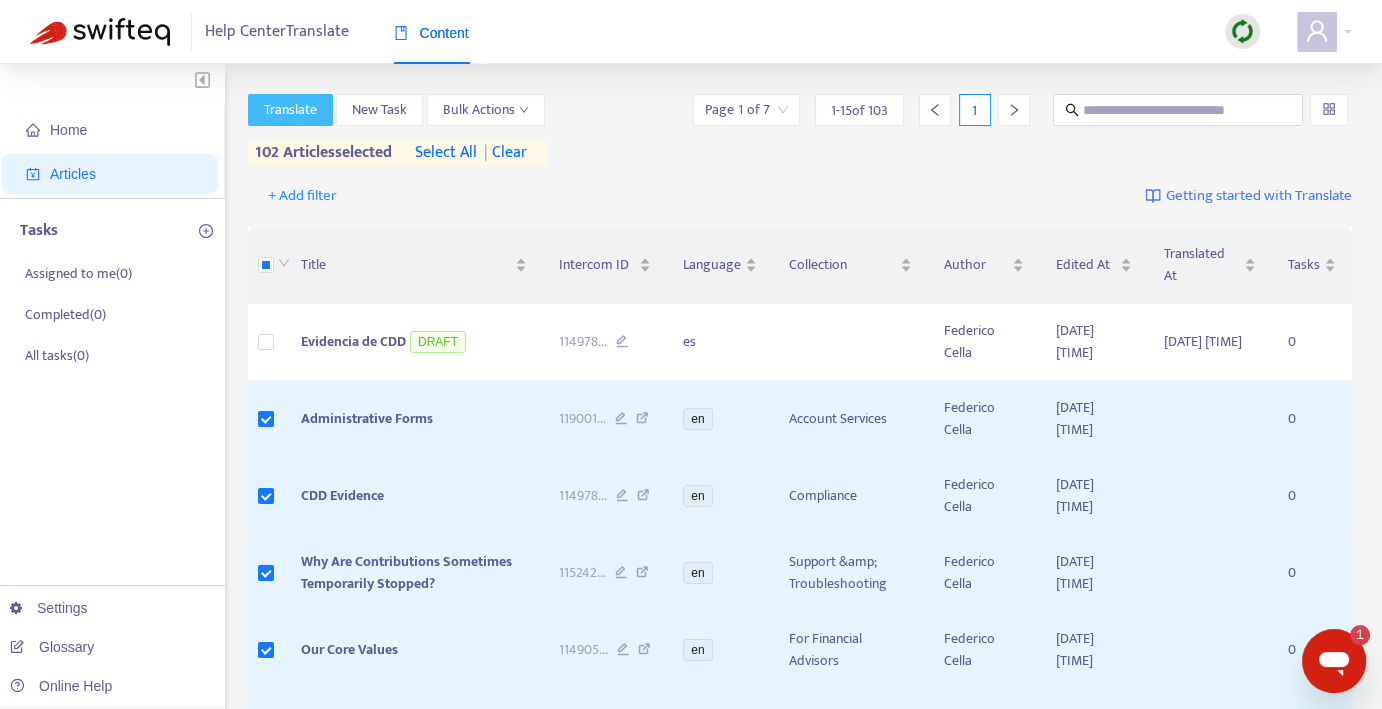 click on "Translate" at bounding box center [290, 110] 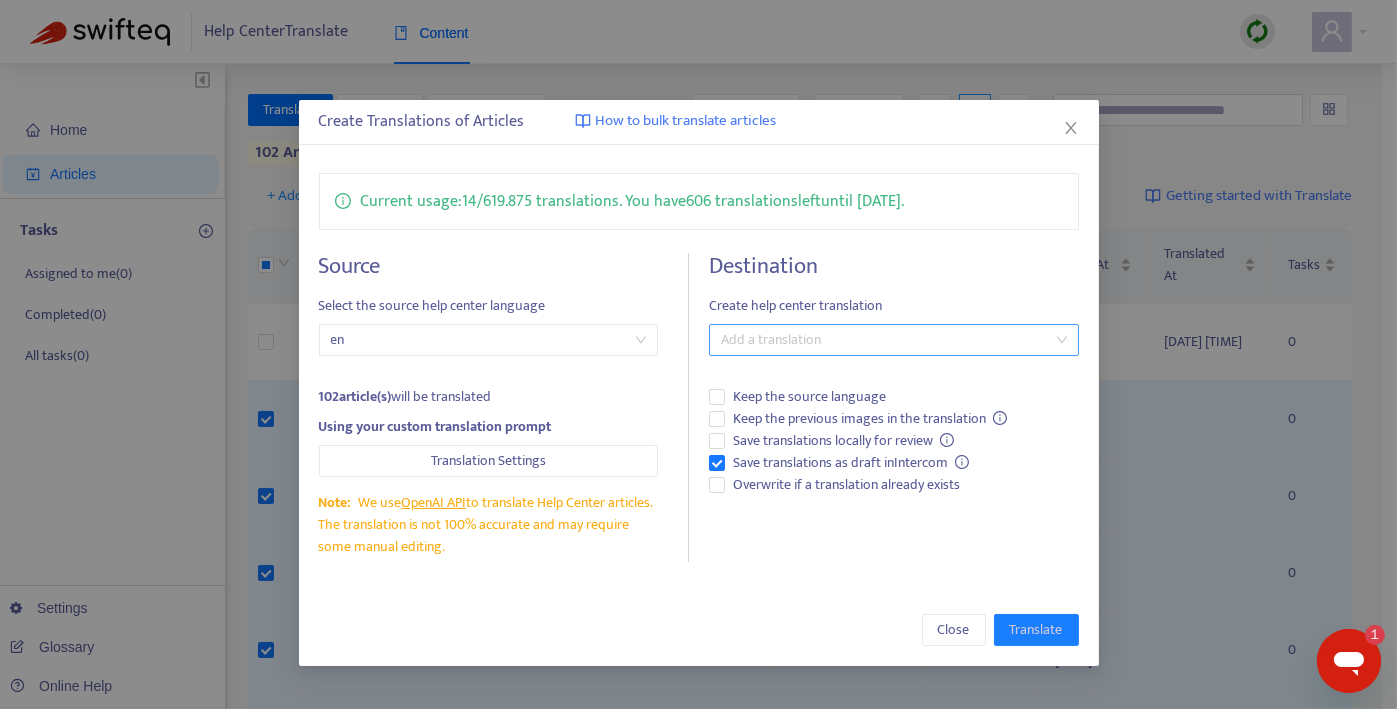 click at bounding box center (884, 340) 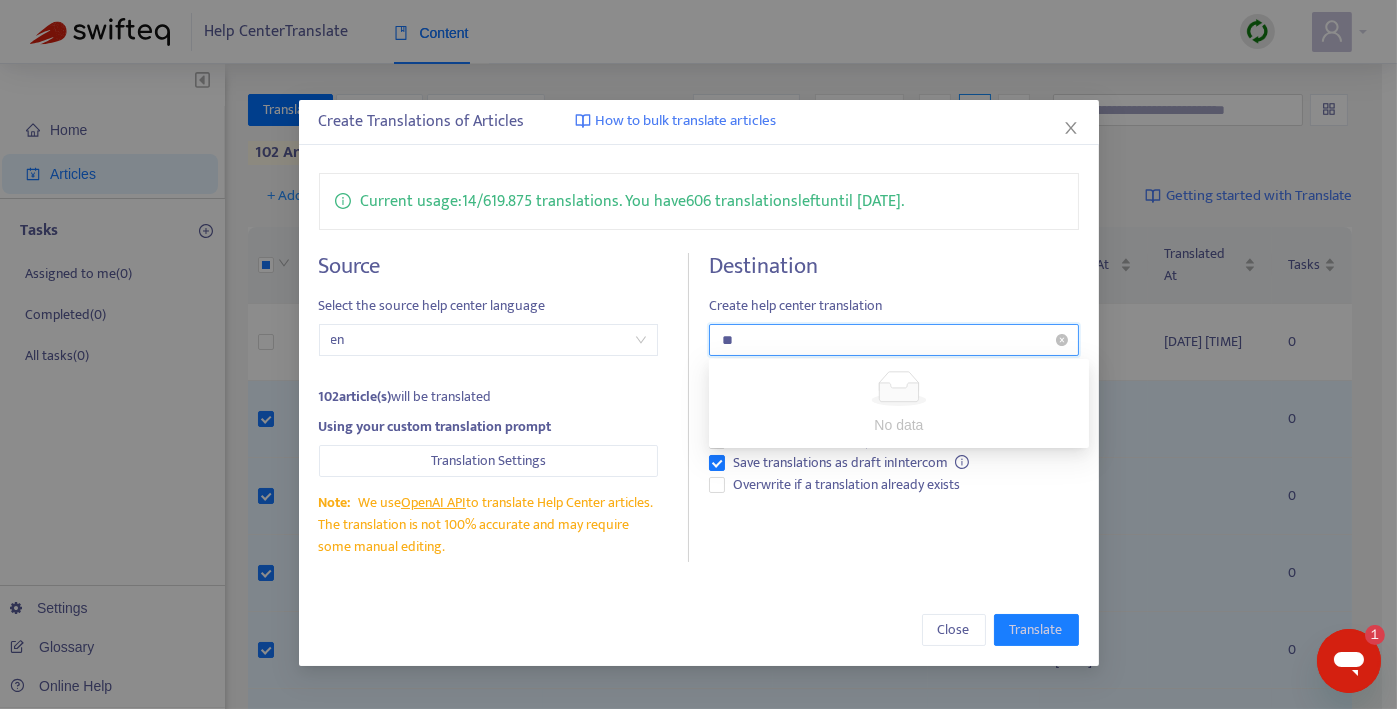 type on "*" 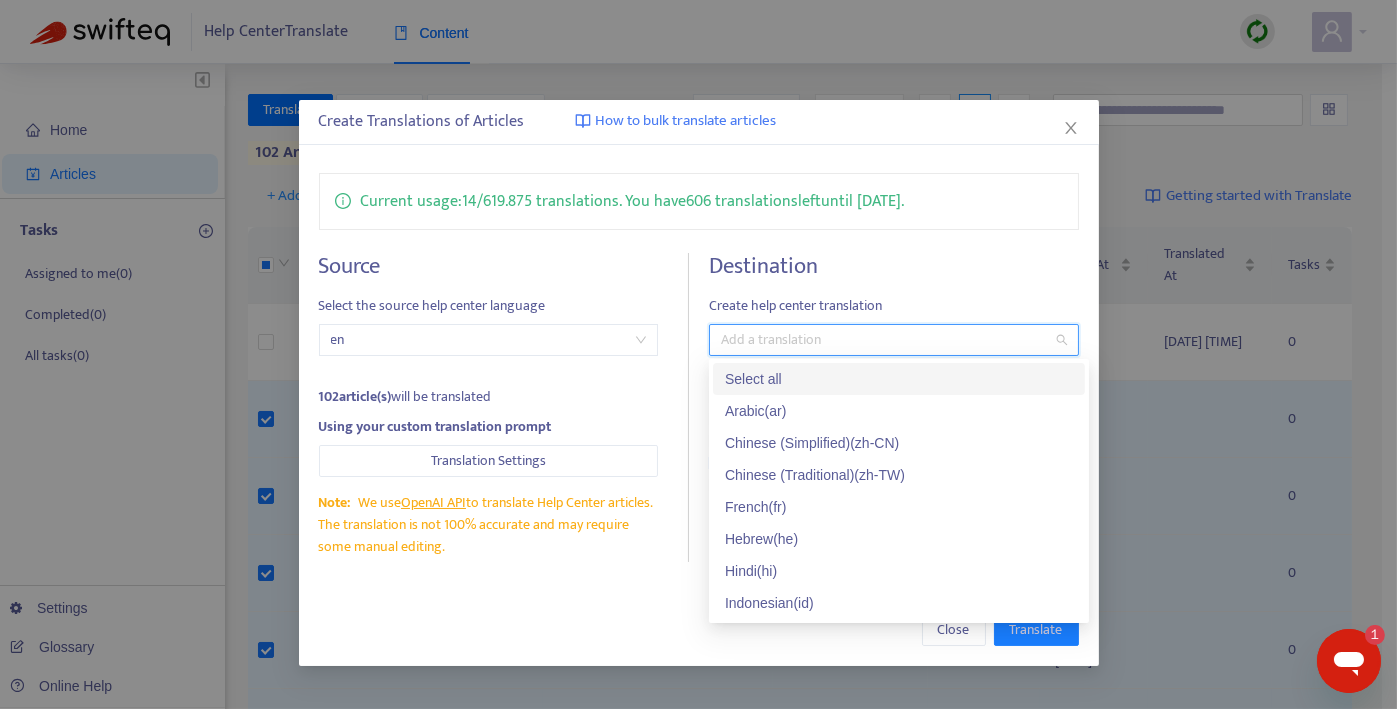 click on "Select all" at bounding box center [899, 379] 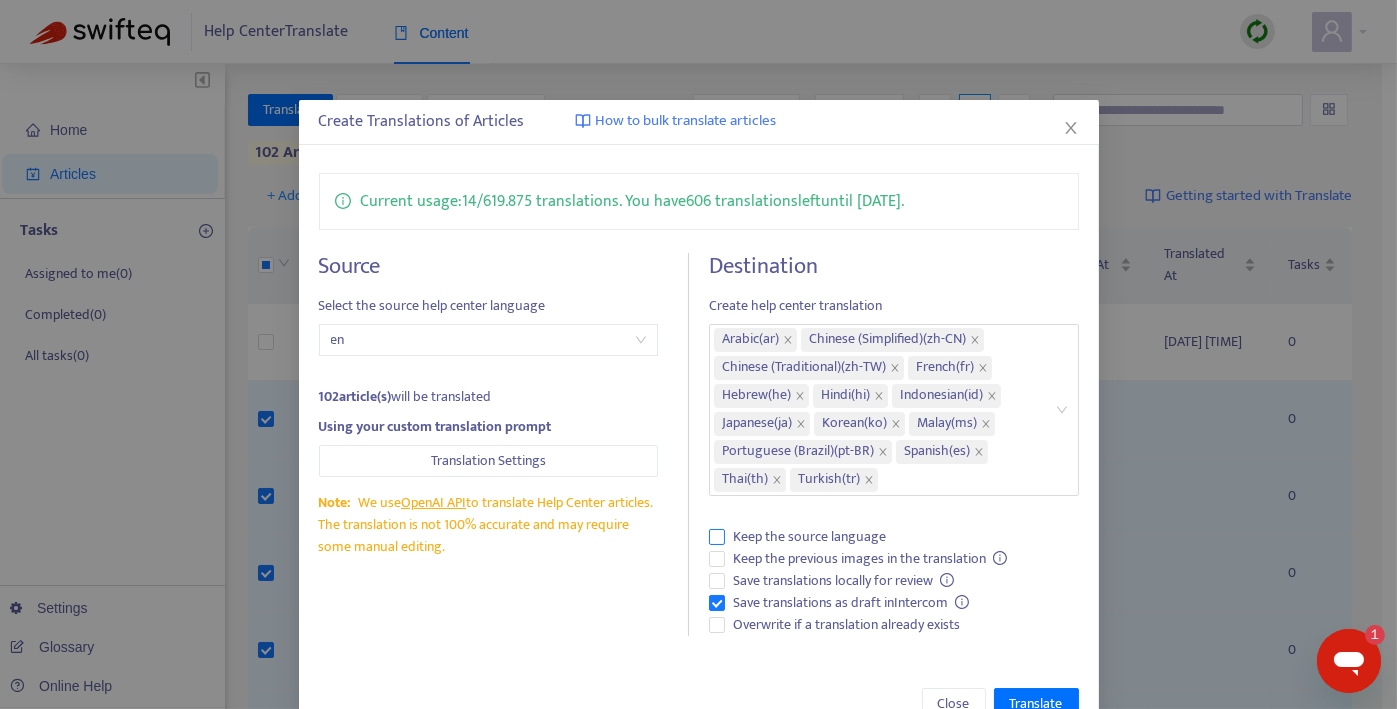 click on "Keep the source language" at bounding box center [894, 537] 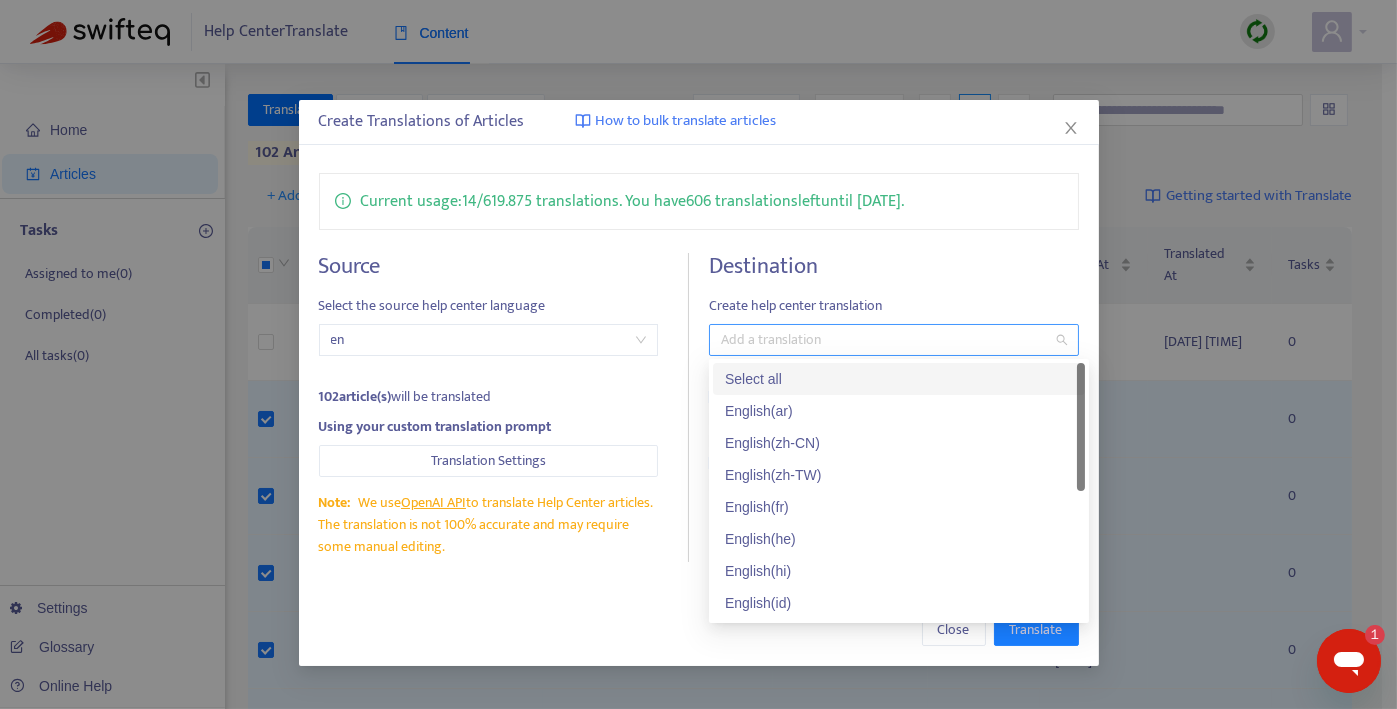 click at bounding box center (884, 340) 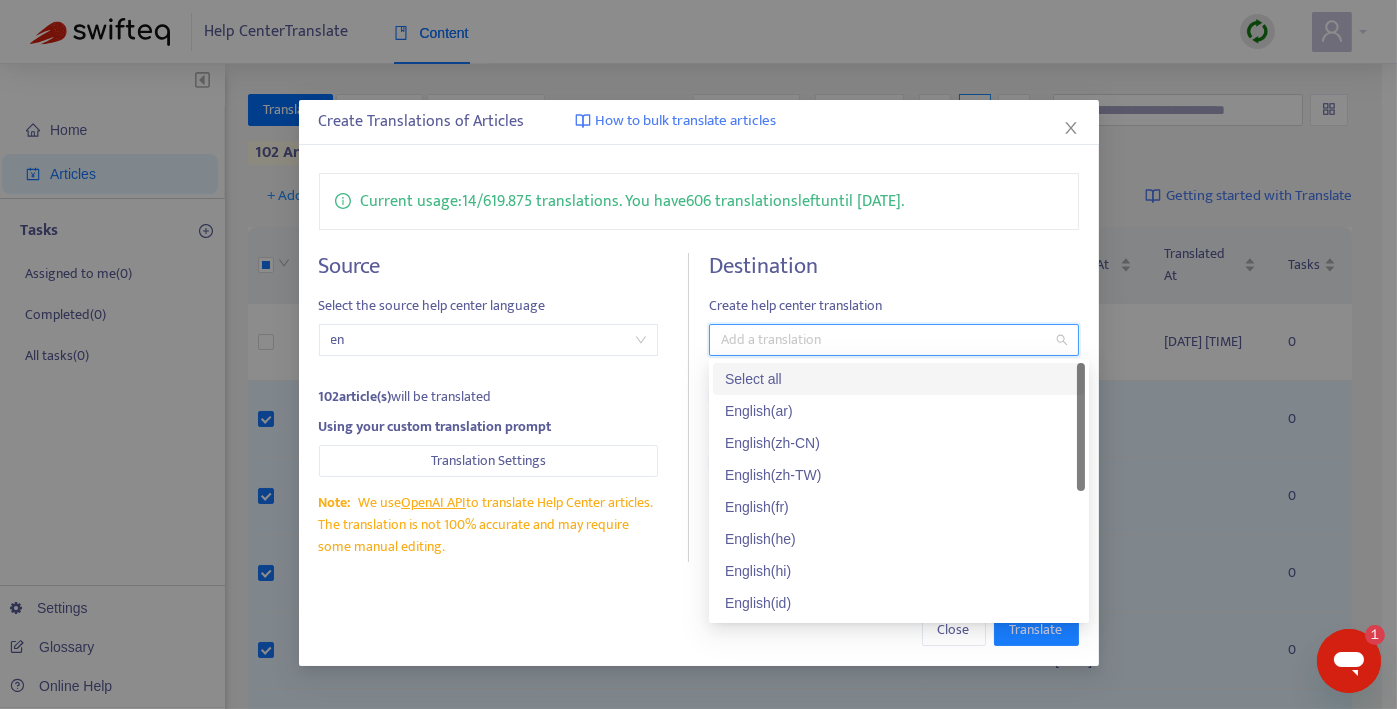 click on "Select all" at bounding box center (899, 379) 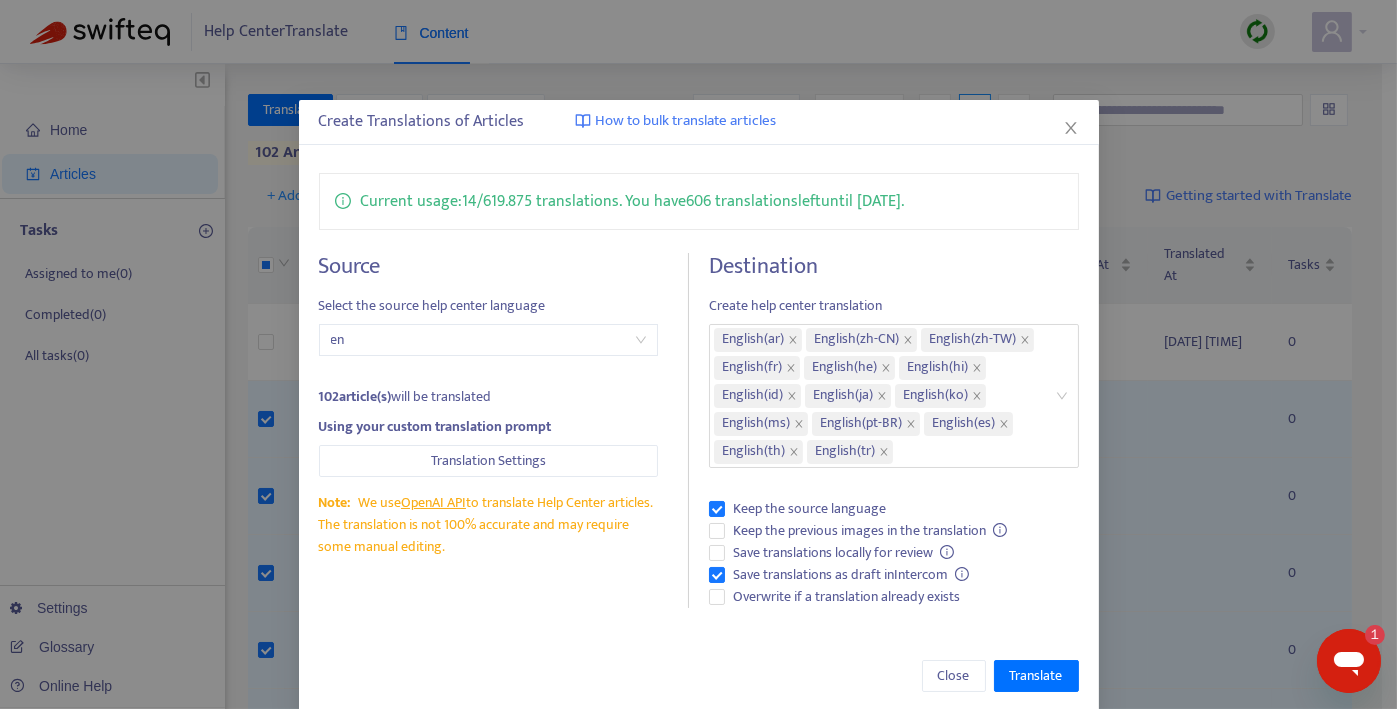click on "Destination Create help center translation English  ( ar ) English  ( zh-CN ) English  ( zh-TW ) English  ( fr ) English  ( he ) English  ( hi ) English  ( id ) English  ( ja ) English  ( ko ) English  ( ms ) English  ( pt-BR ) English  ( es ) English  ( th ) English  ( tr )   Keep the source language Keep the previous images in the translation Save translations locally for review Save translations as draft in  Intercom Overwrite if a translation already exists" at bounding box center [894, 431] 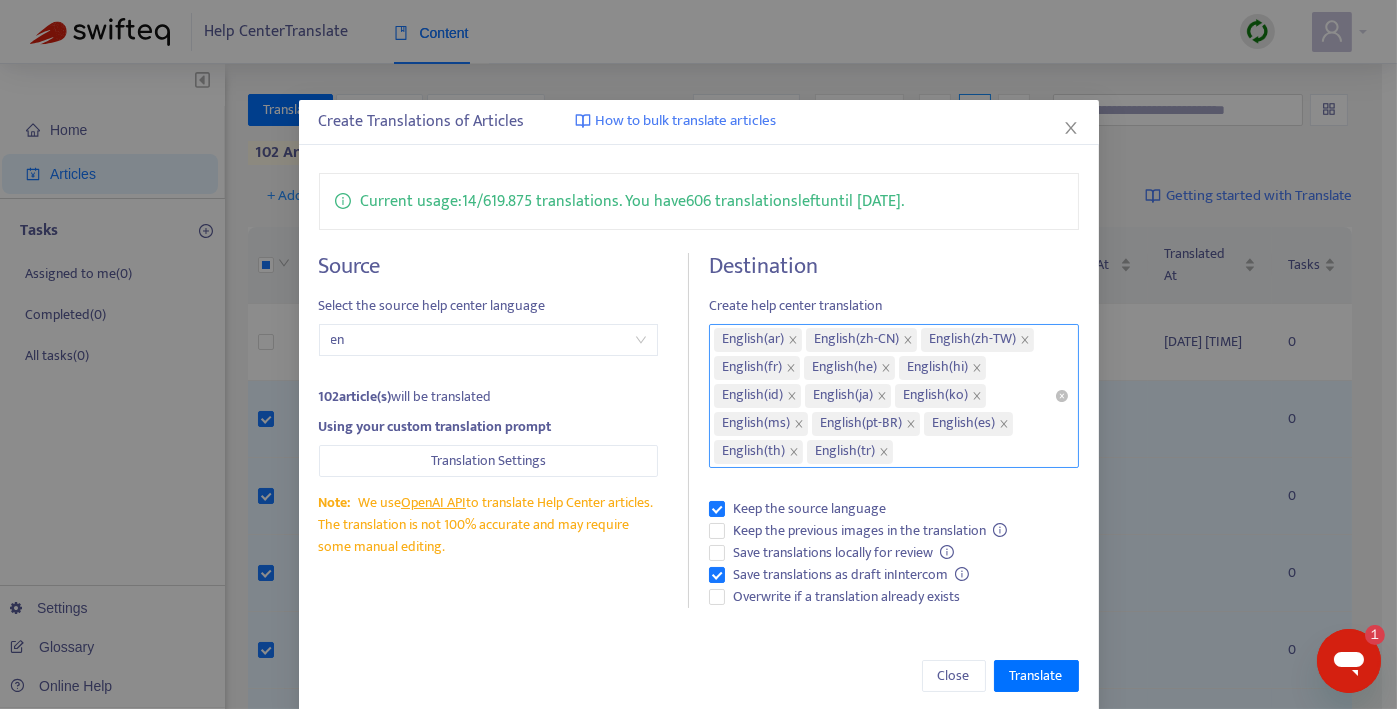 scroll, scrollTop: 25, scrollLeft: 0, axis: vertical 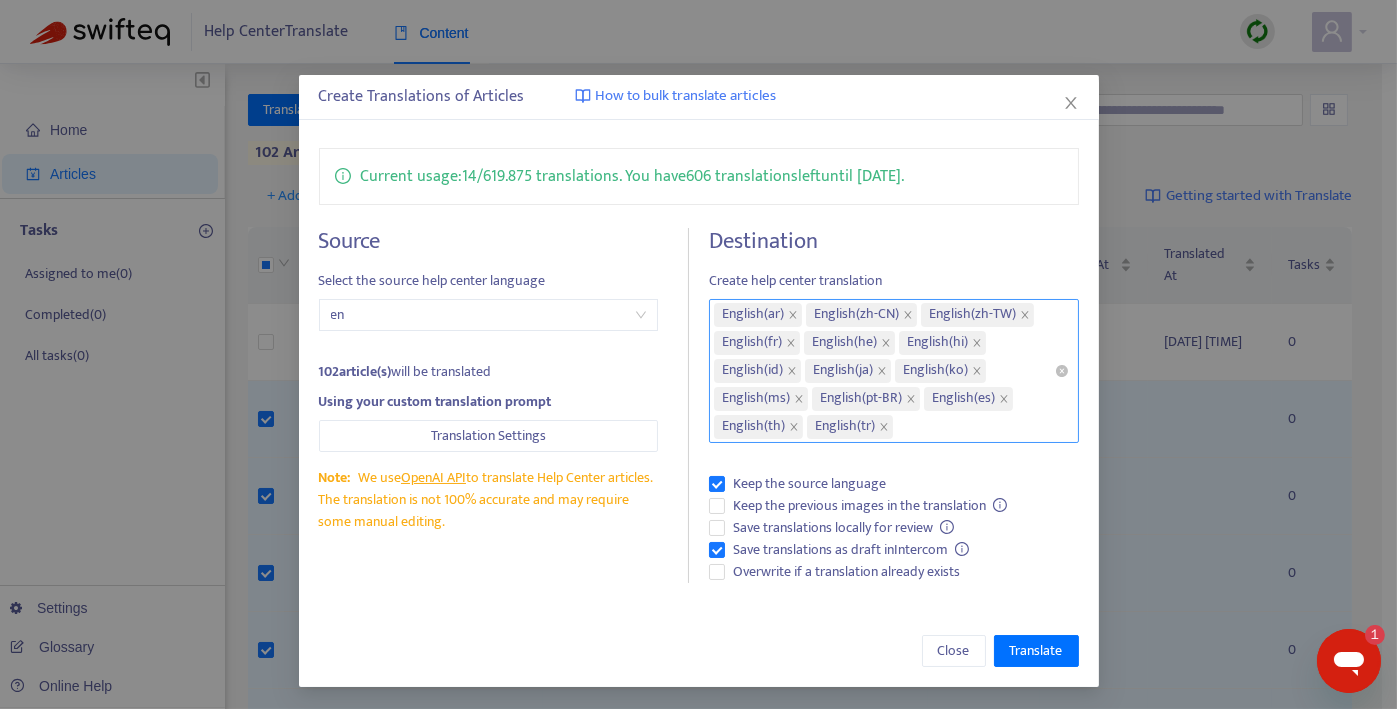 click on "English  ( ar ) English  ( zh-CN ) English  ( zh-TW ) English  ( fr ) English  ( he ) English  ( hi ) English  ( id ) English  ( ja ) English  ( ko ) English  ( ms ) English  ( pt-BR ) English  ( es ) English  ( th ) English  ( tr )" at bounding box center [884, 371] 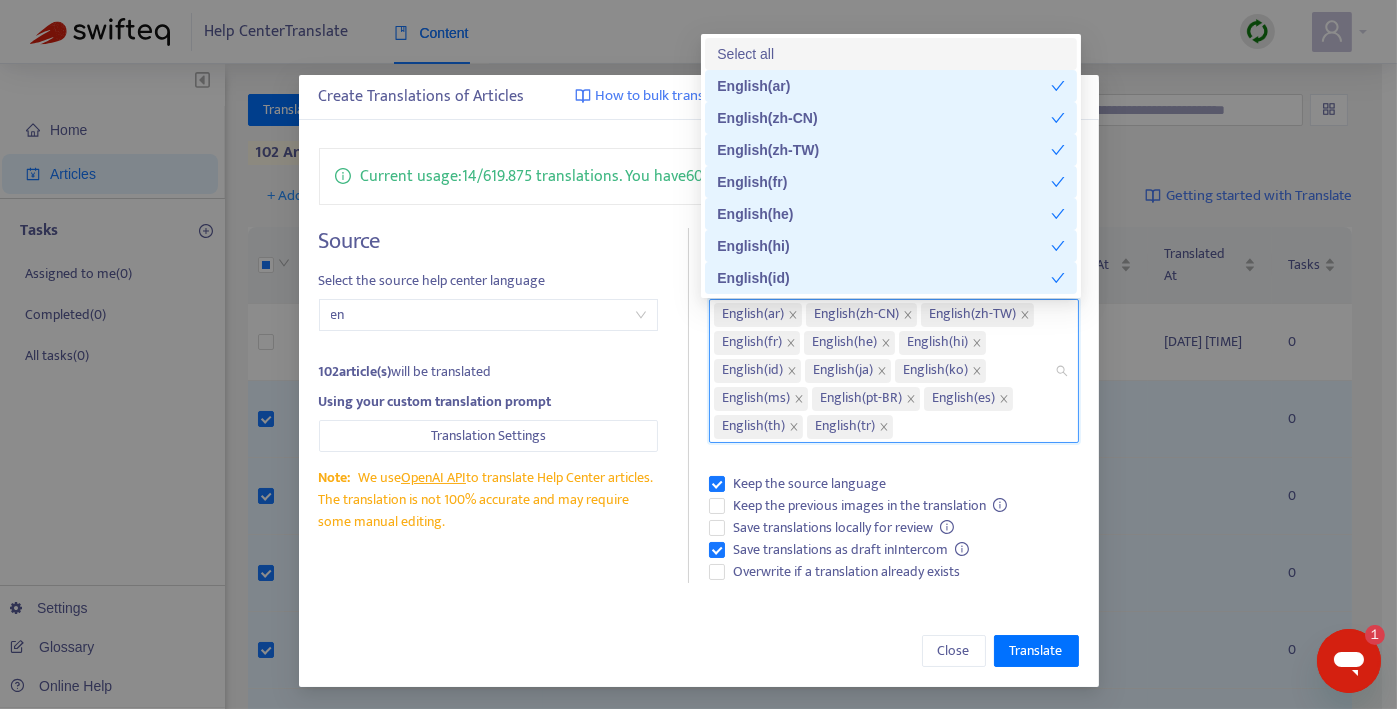 click on "Select all" at bounding box center (891, 54) 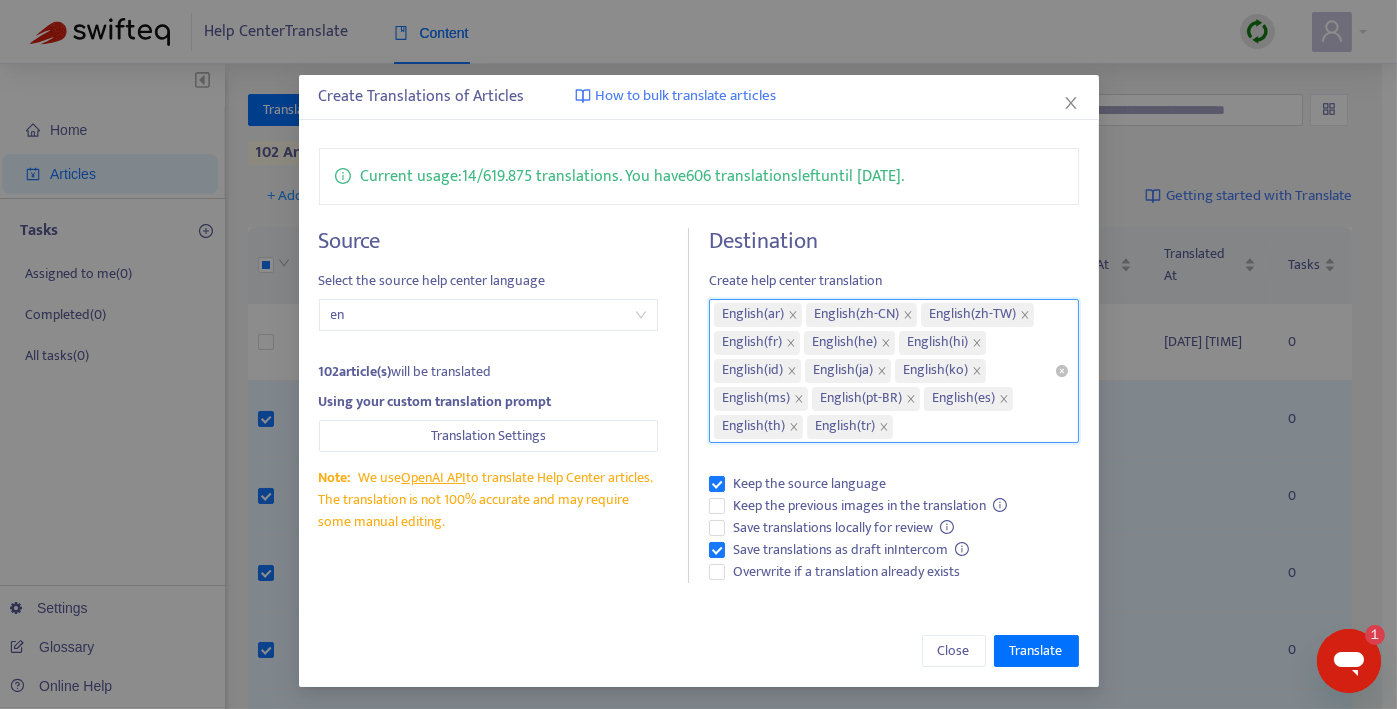 click on "English  ( ar ) English  ( zh-CN ) English  ( zh-TW ) English  ( fr ) English  ( he ) English  ( hi ) English  ( id ) English  ( ja ) English  ( ko ) English  ( ms ) English  ( pt-BR ) English  ( es ) English  ( th ) English  ( tr )" at bounding box center [884, 371] 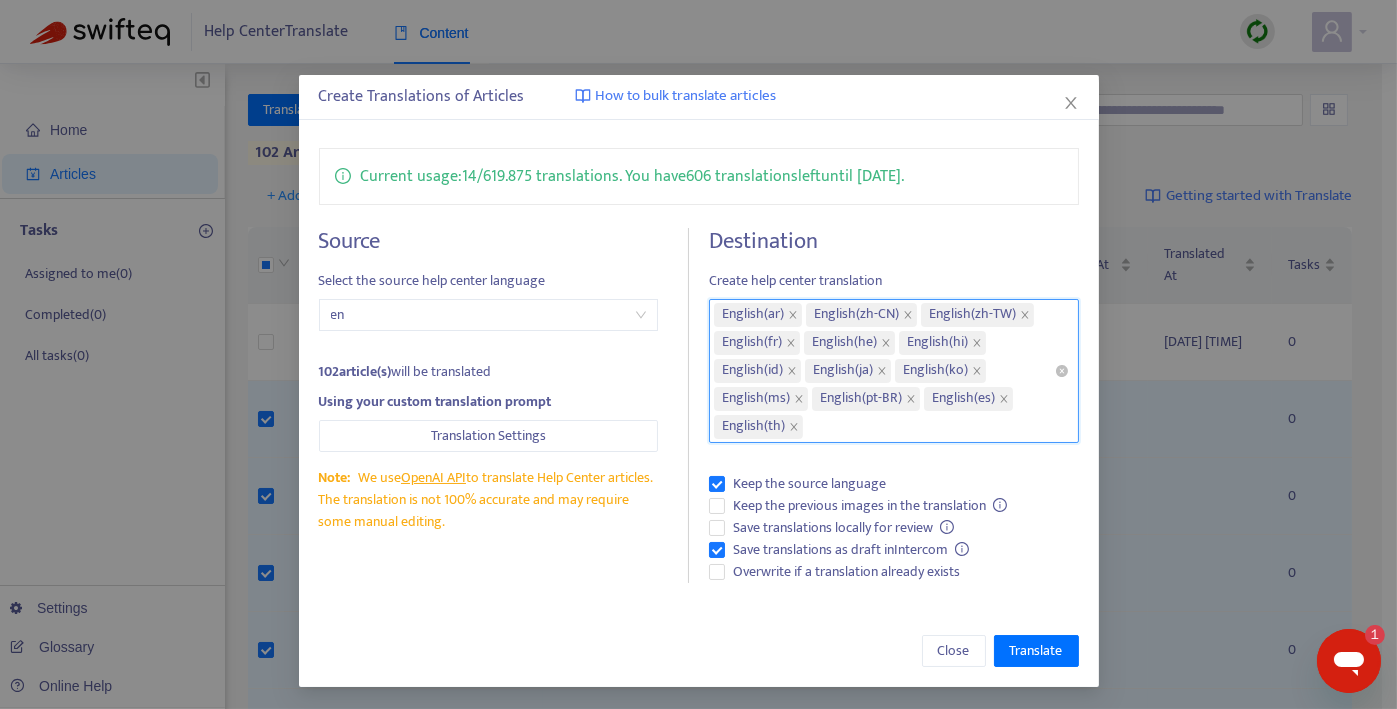 scroll, scrollTop: 0, scrollLeft: 0, axis: both 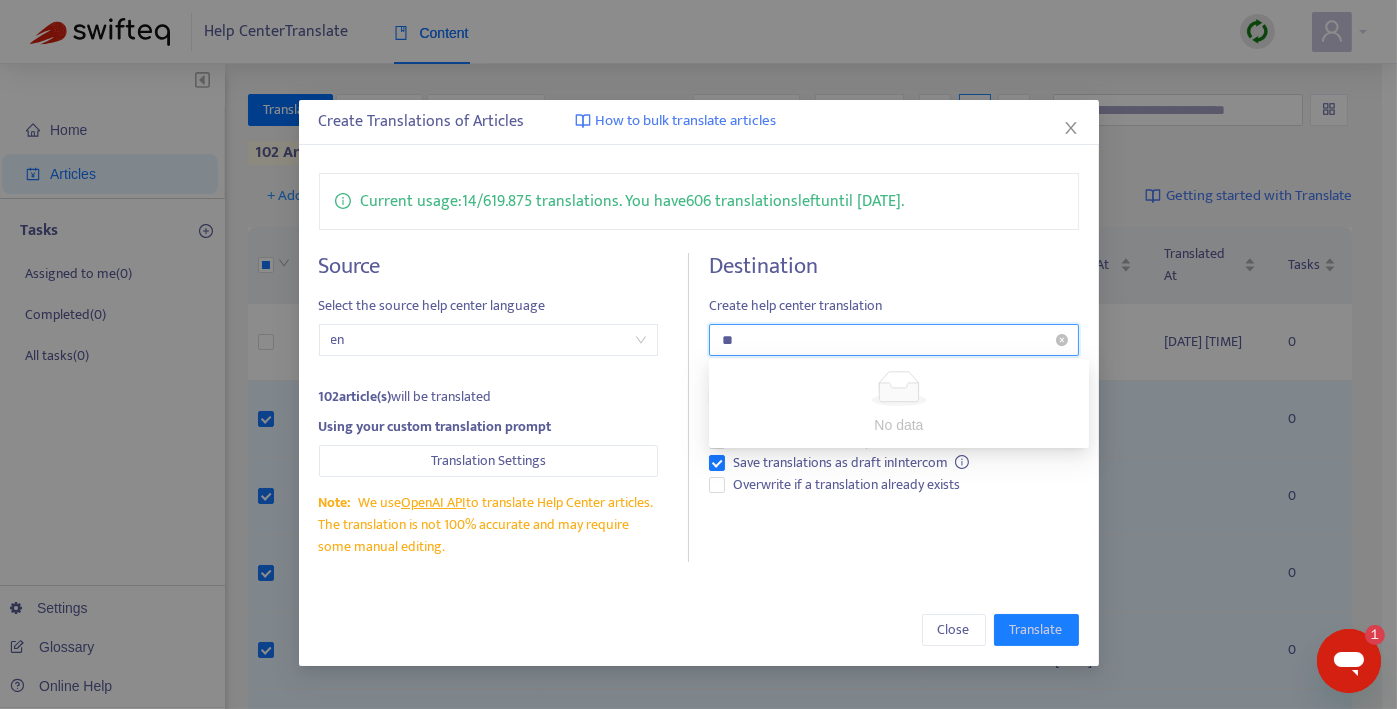 type on "*" 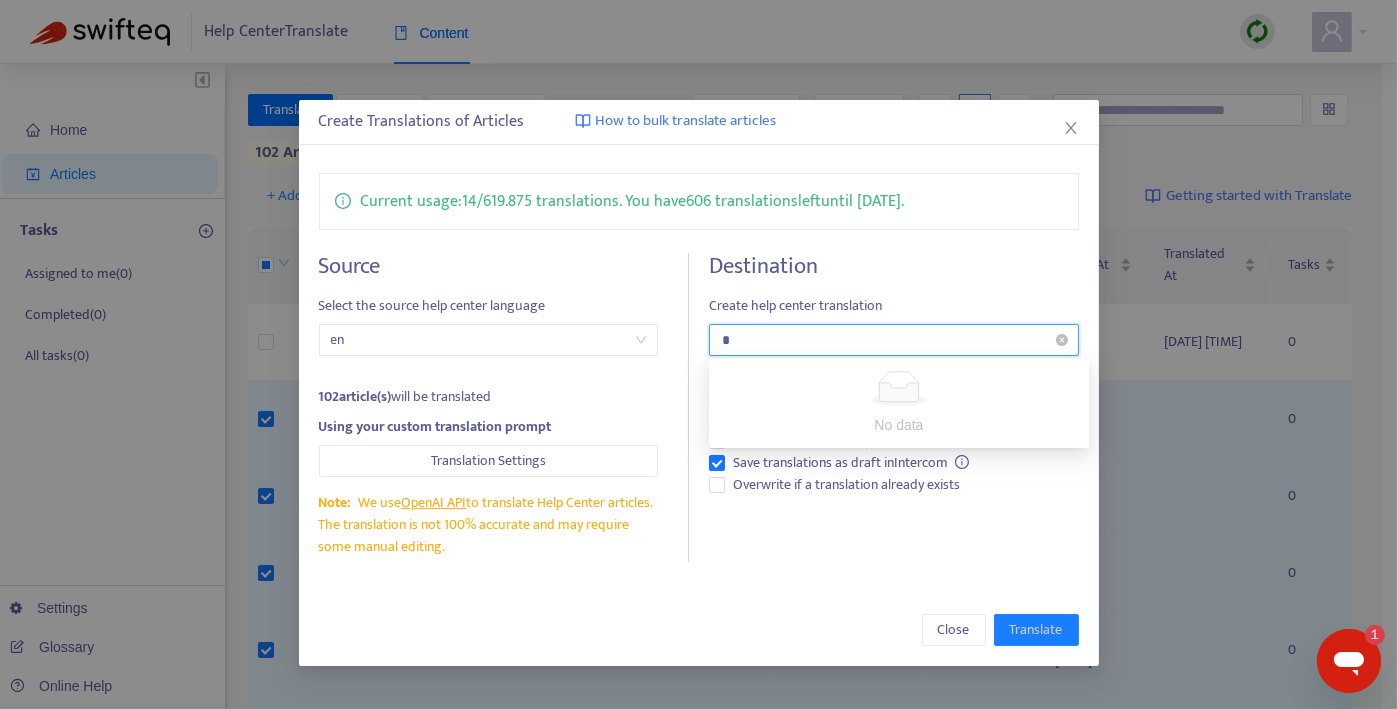 type 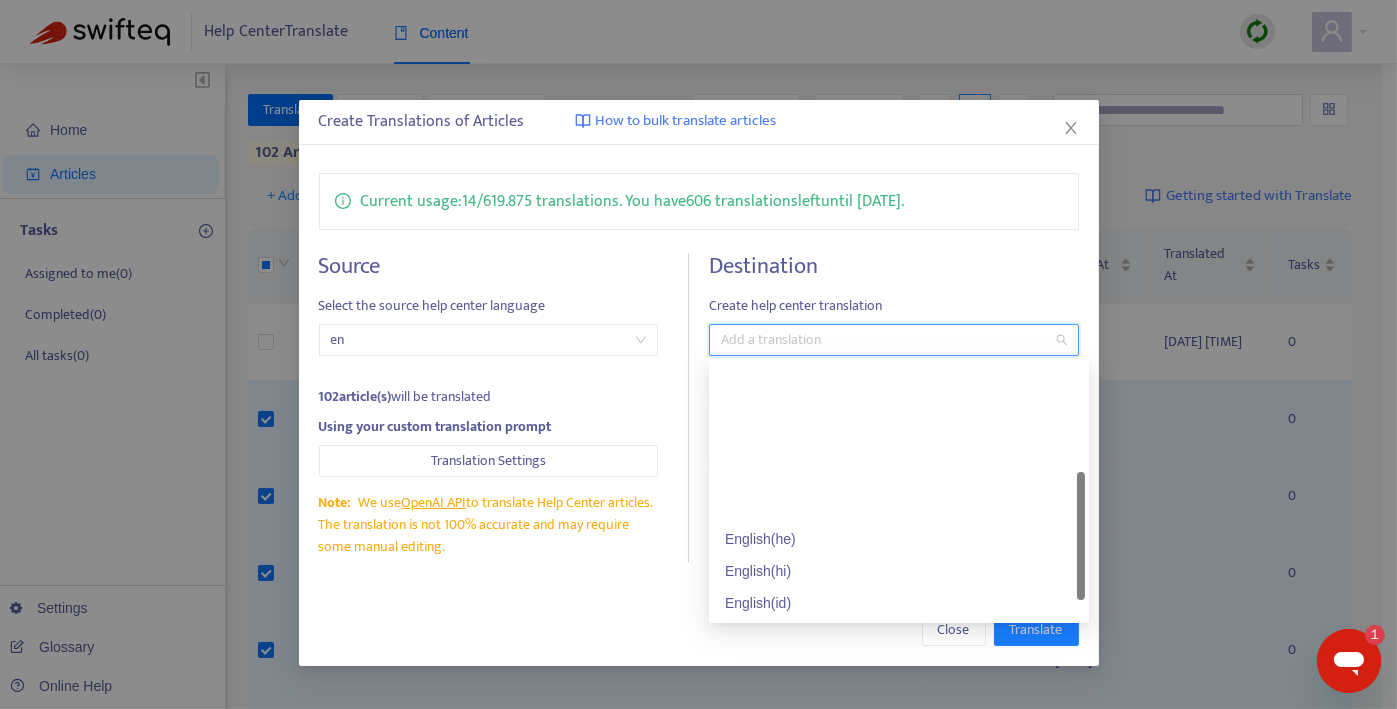 scroll, scrollTop: 224, scrollLeft: 0, axis: vertical 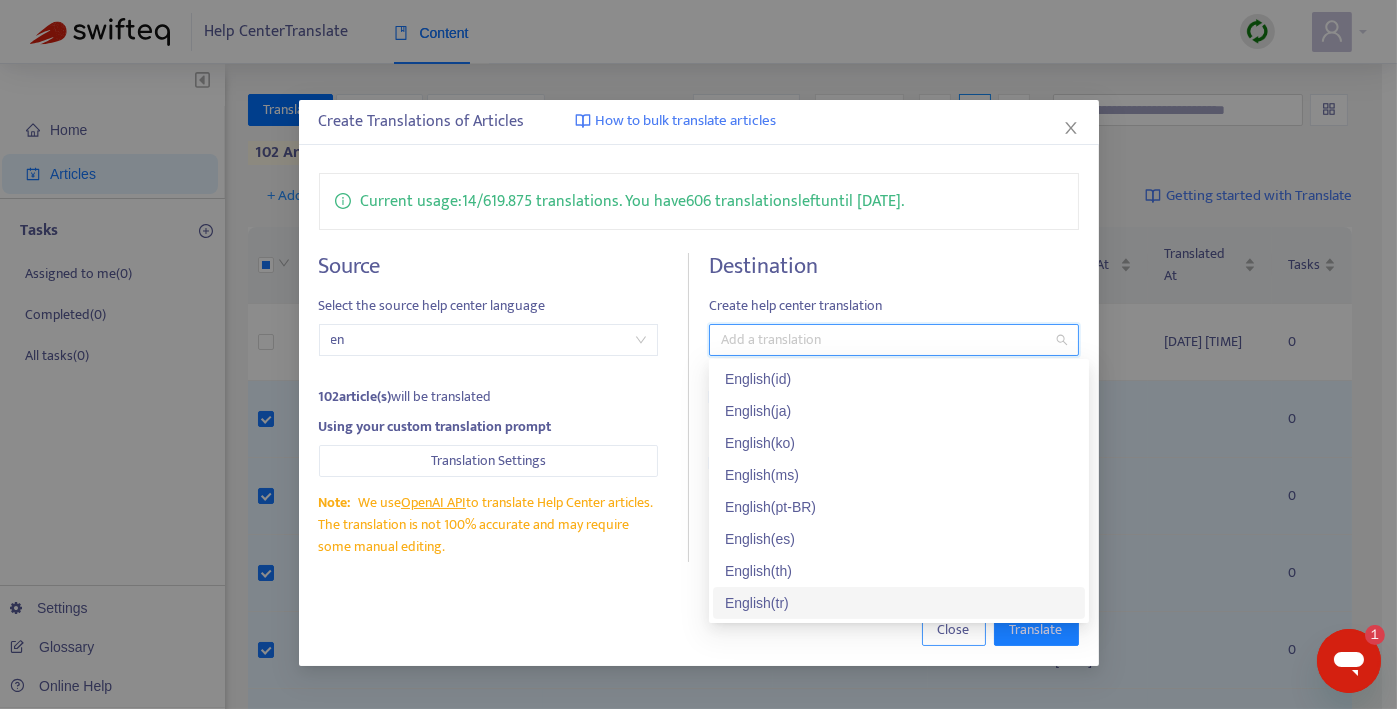 click on "Close" at bounding box center (954, 630) 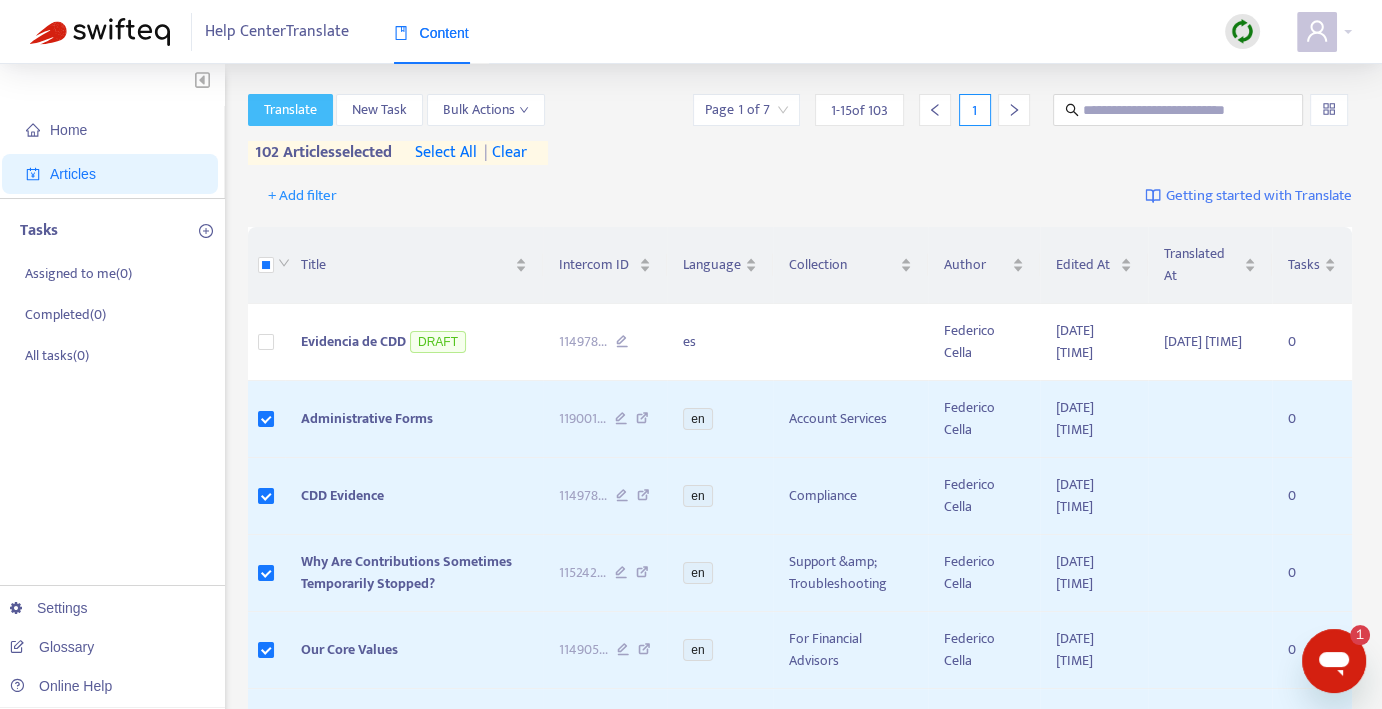 click on "Translate" at bounding box center [290, 110] 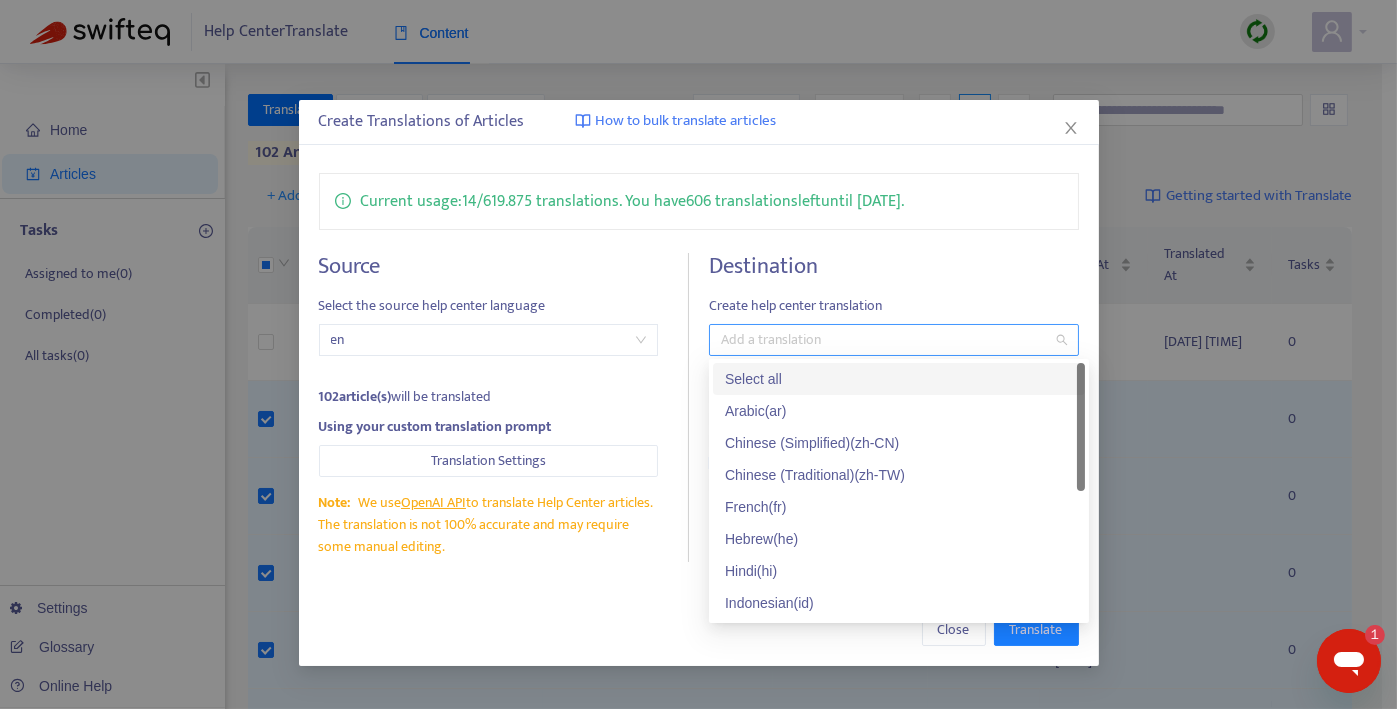 click at bounding box center [884, 340] 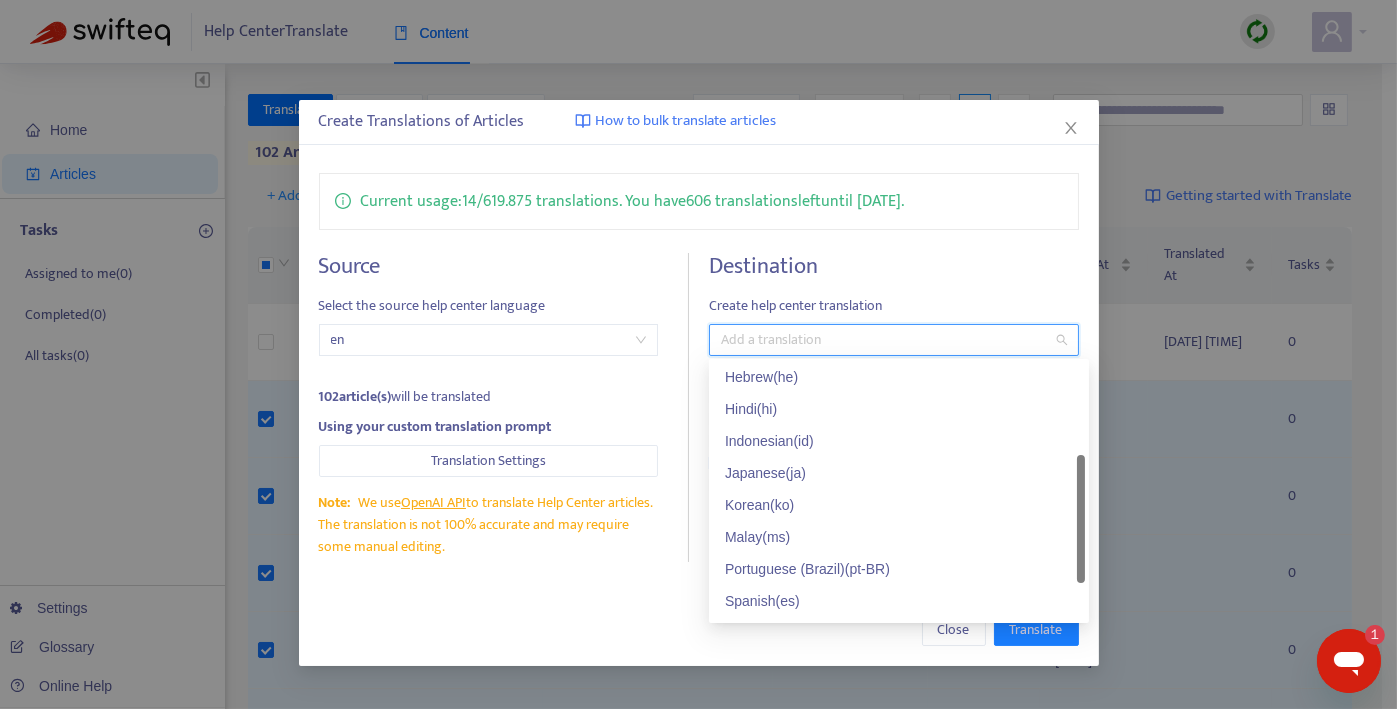 scroll, scrollTop: 224, scrollLeft: 0, axis: vertical 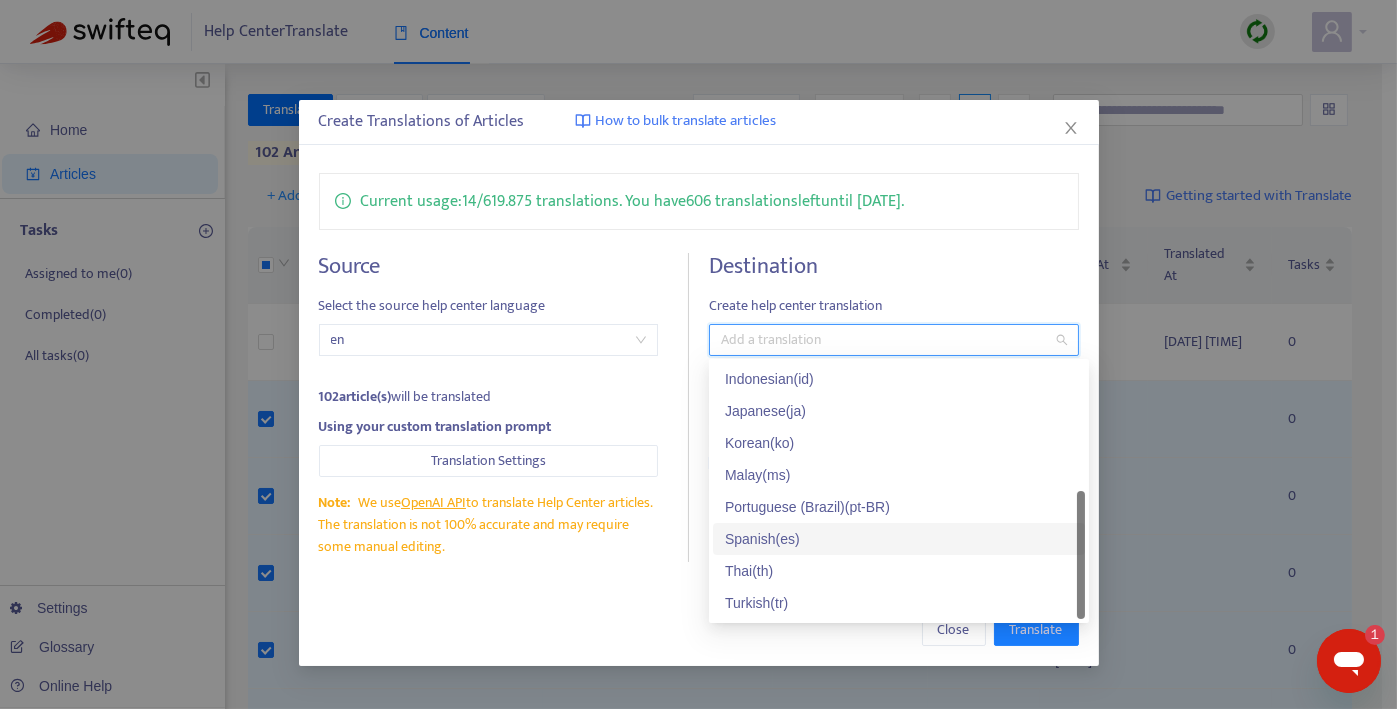 click on "Spanish  ( es )" at bounding box center (899, 539) 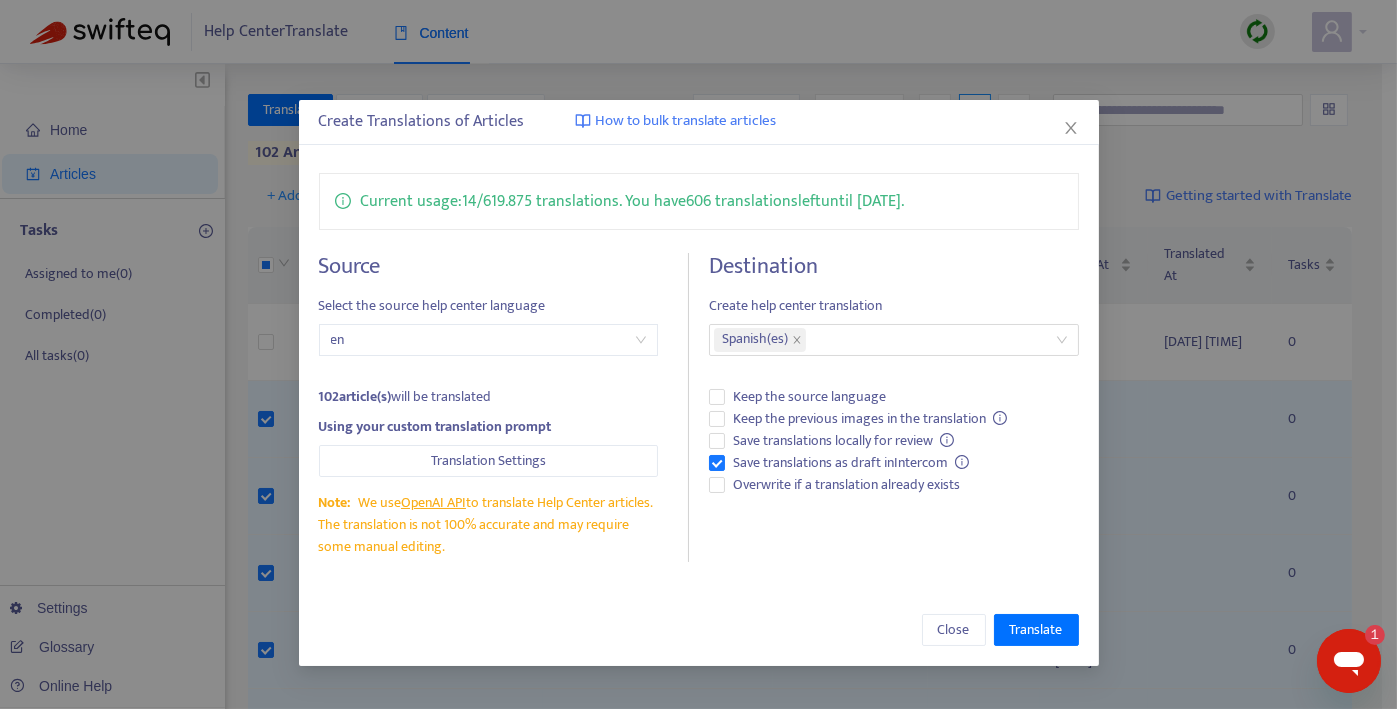 click on "Create help center translation" at bounding box center [894, 306] 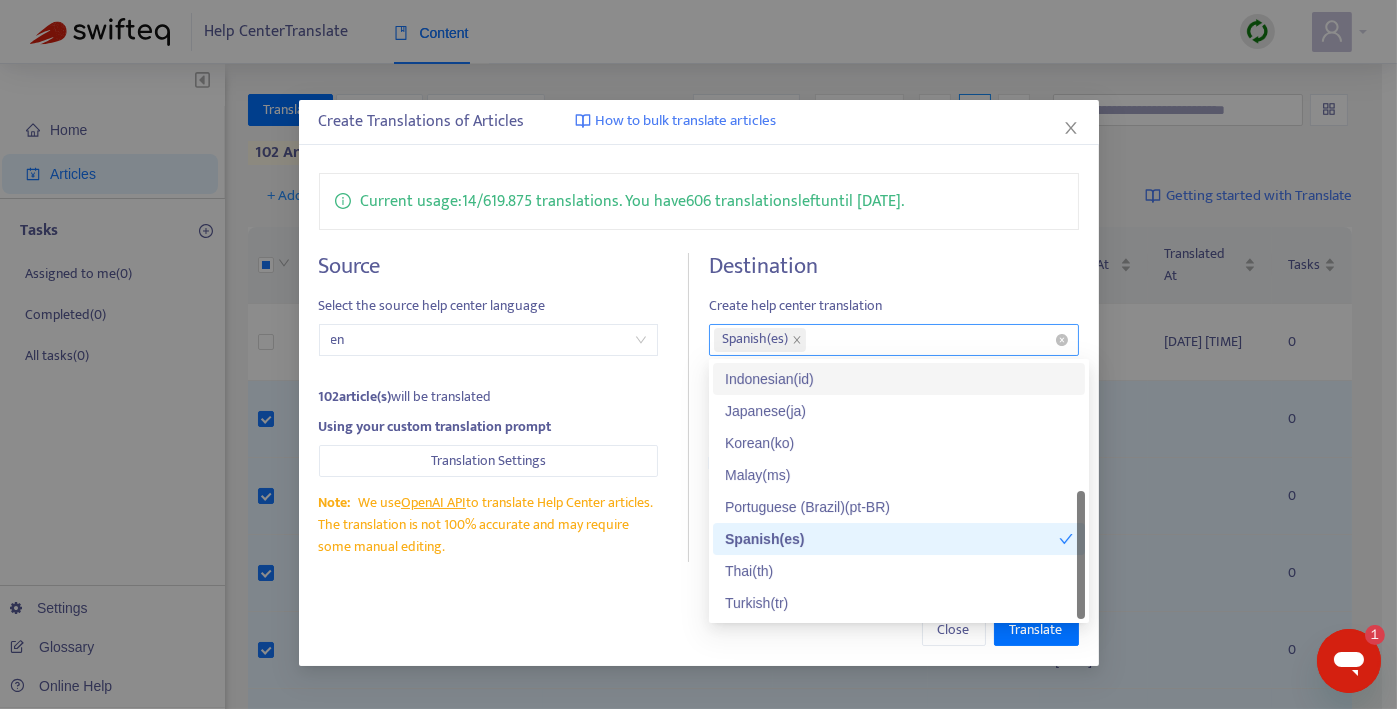 click on "Spanish  ( es )" at bounding box center (884, 340) 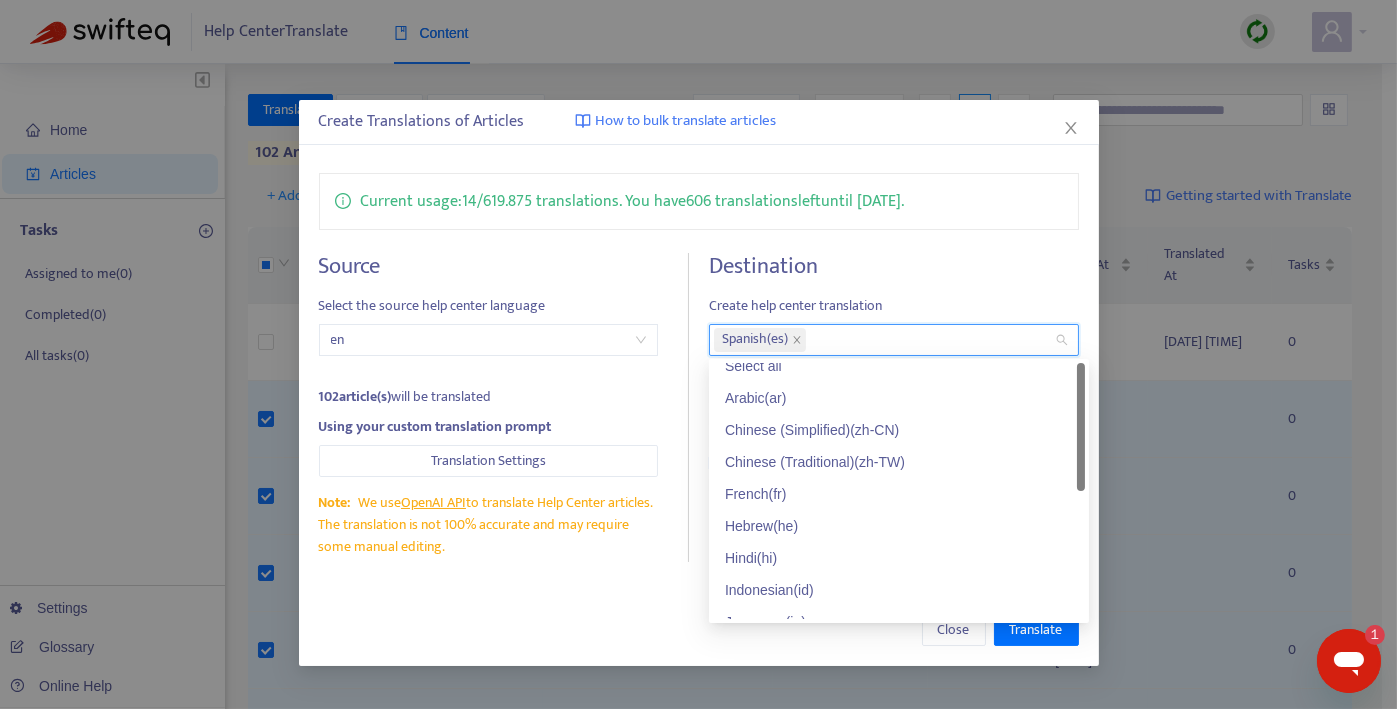 scroll, scrollTop: 0, scrollLeft: 0, axis: both 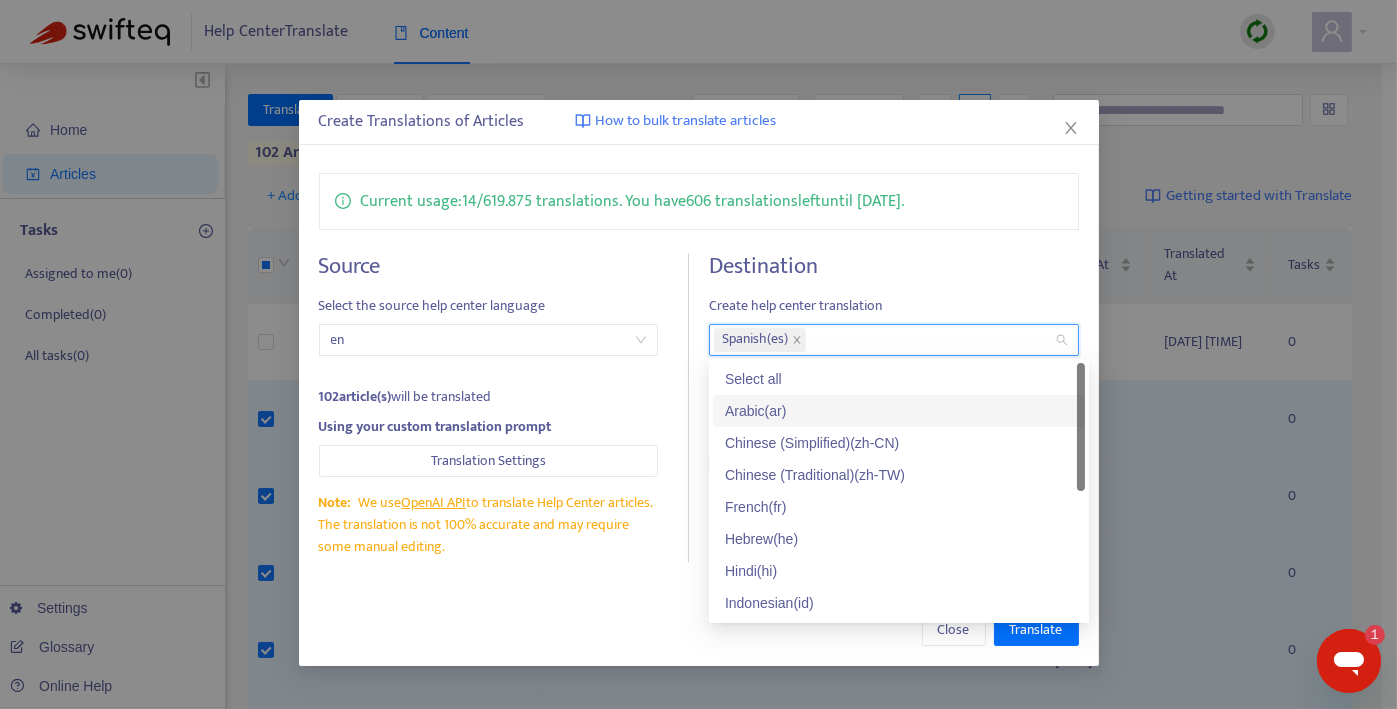 click on "Arabic  ( ar )" at bounding box center [899, 411] 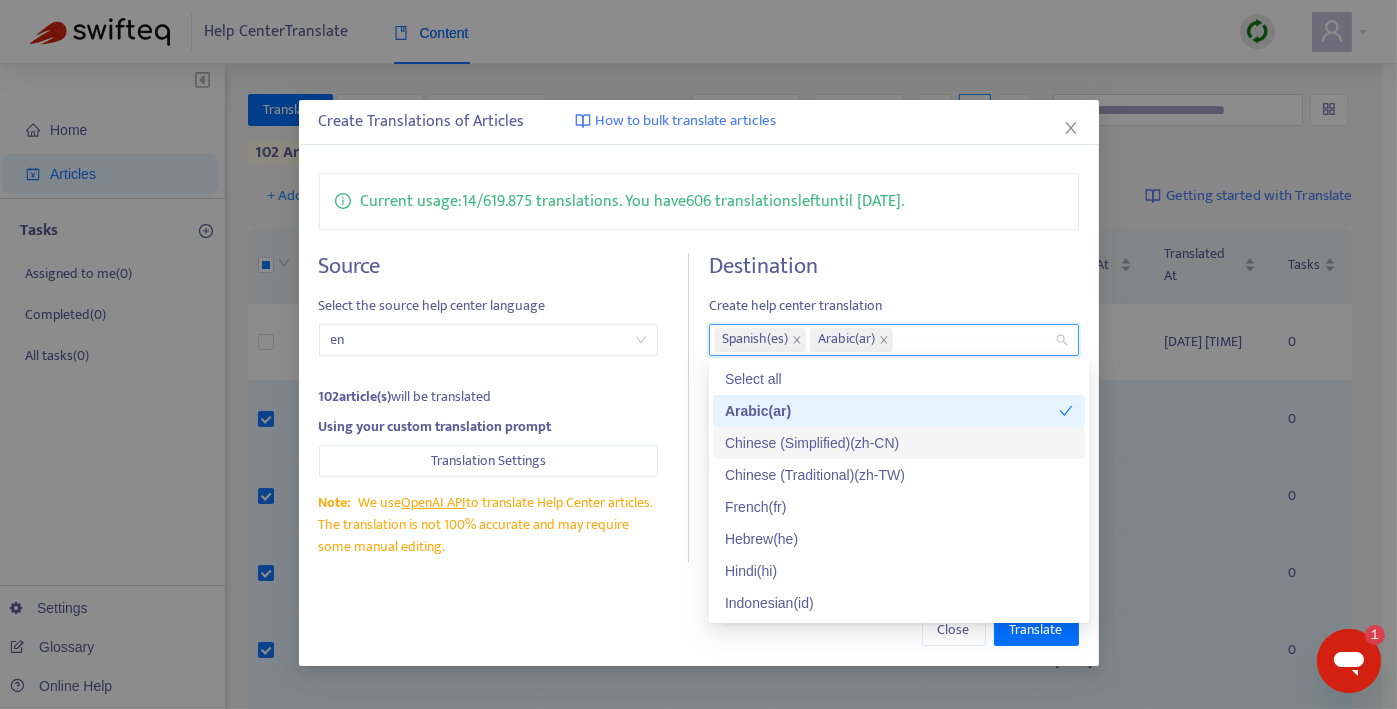 click on "Chinese (Simplified)  ( zh-CN )" at bounding box center [899, 443] 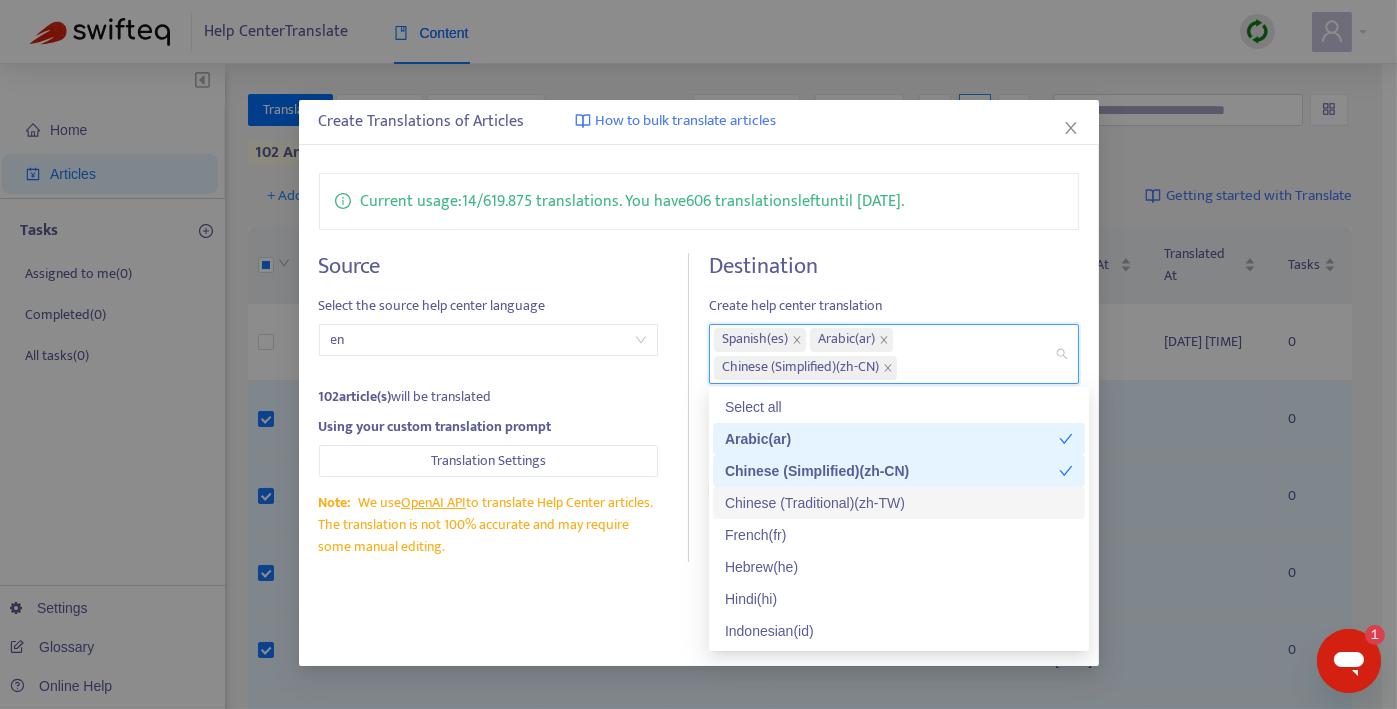 click on "Chinese (Traditional)  ( zh-TW )" at bounding box center (899, 503) 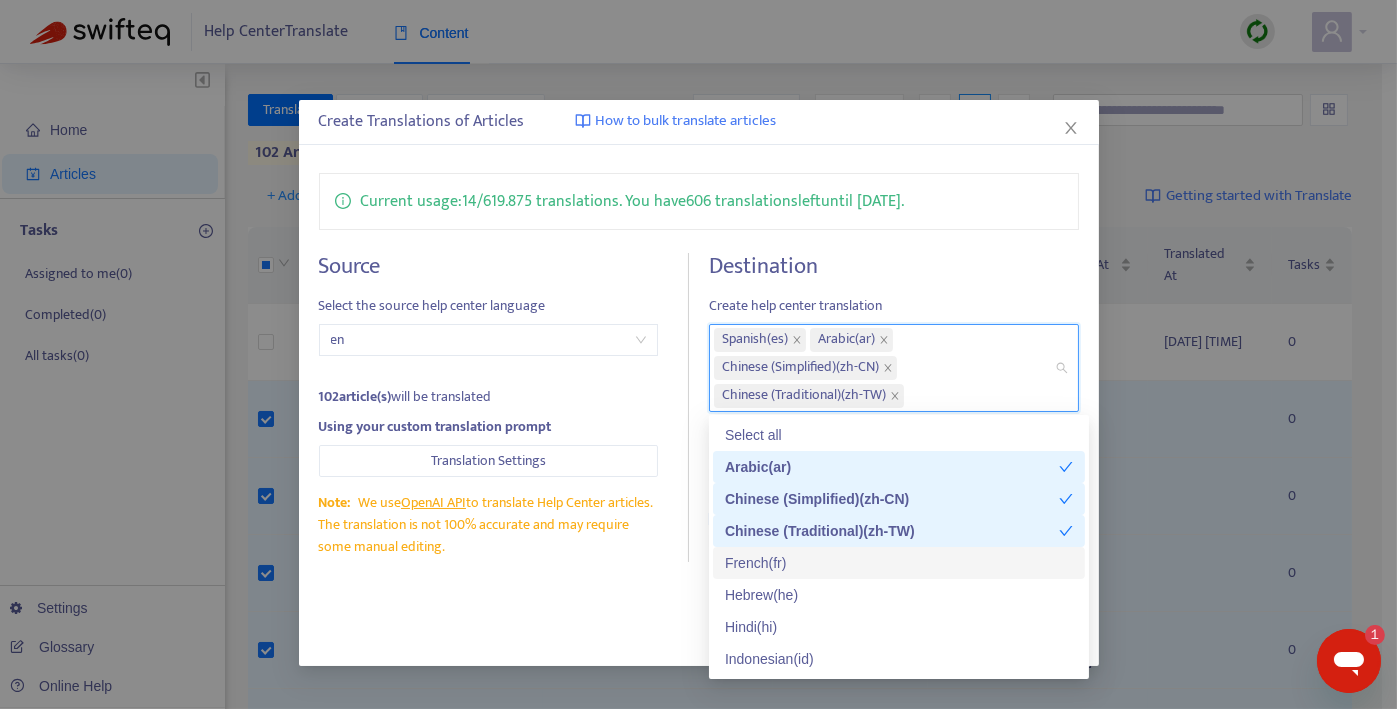 click on "French  ( fr )" at bounding box center [899, 563] 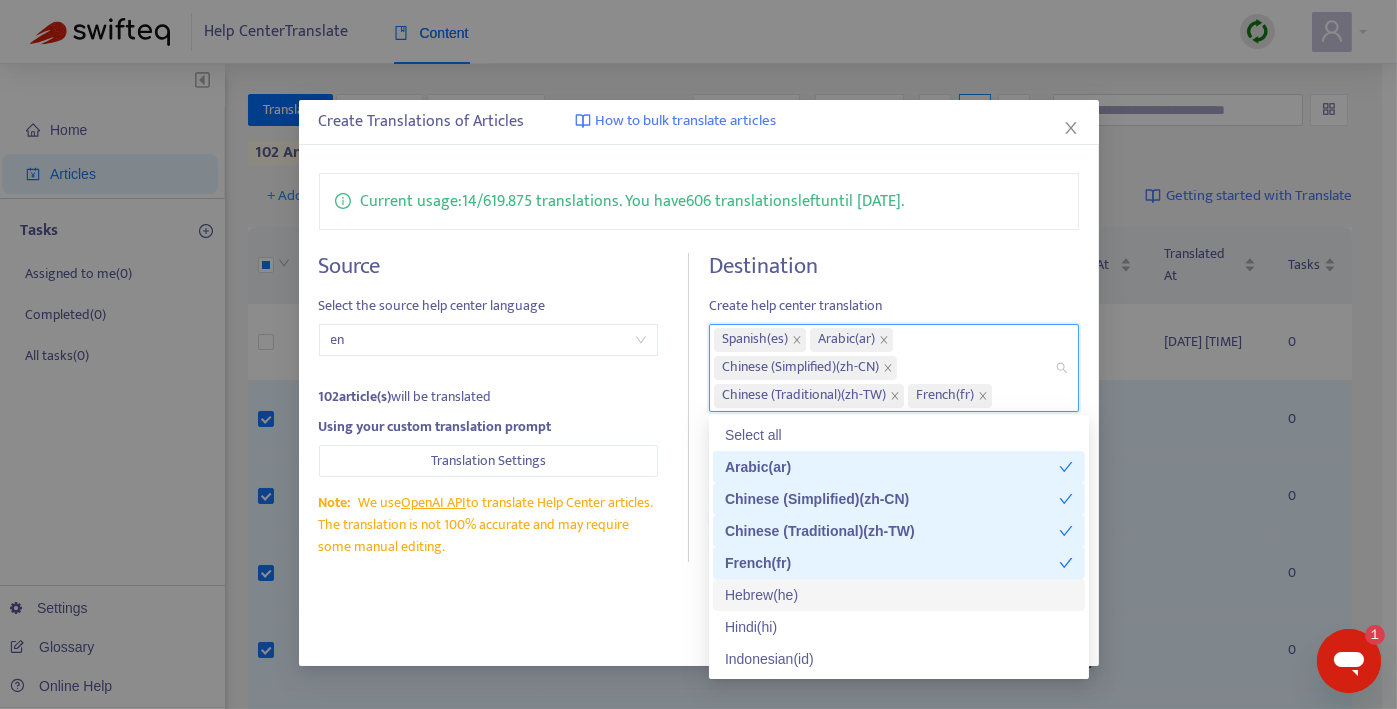 click on "Hebrew  ( he )" at bounding box center [899, 595] 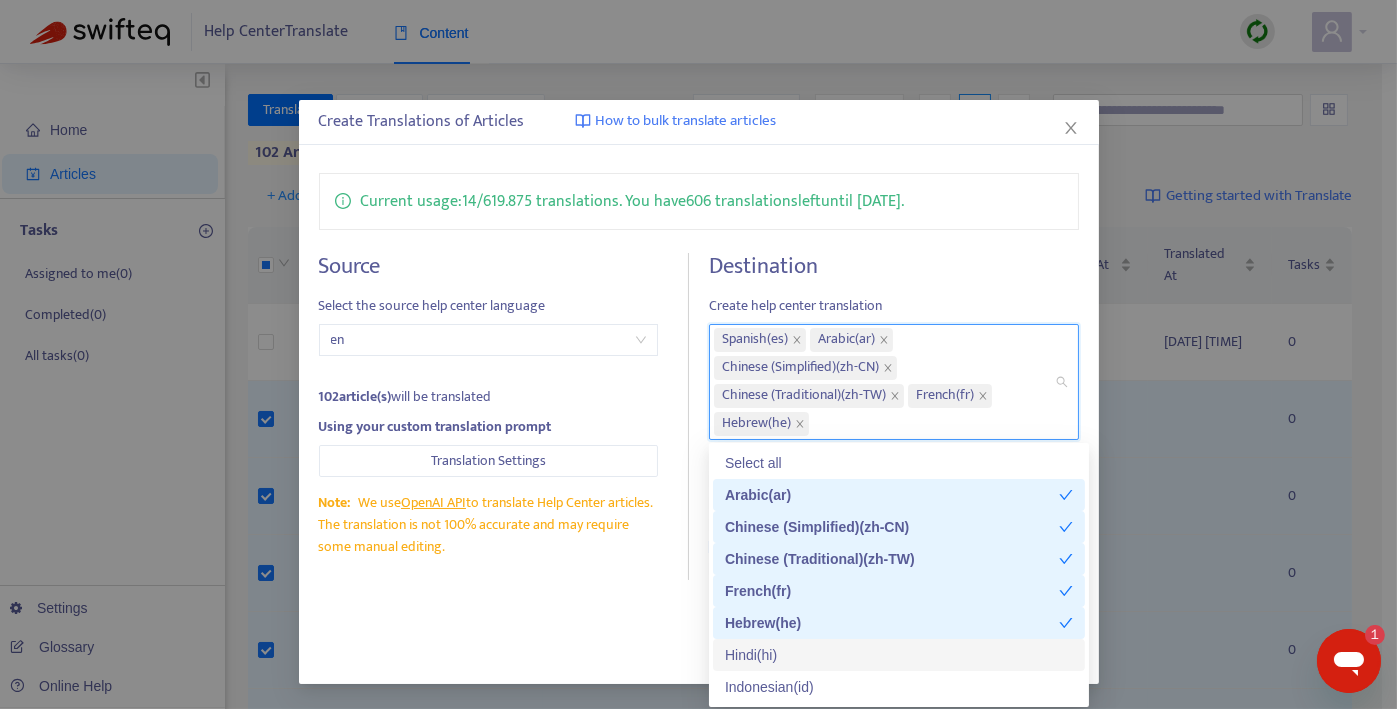 click on "Hindi  ( hi )" at bounding box center [899, 655] 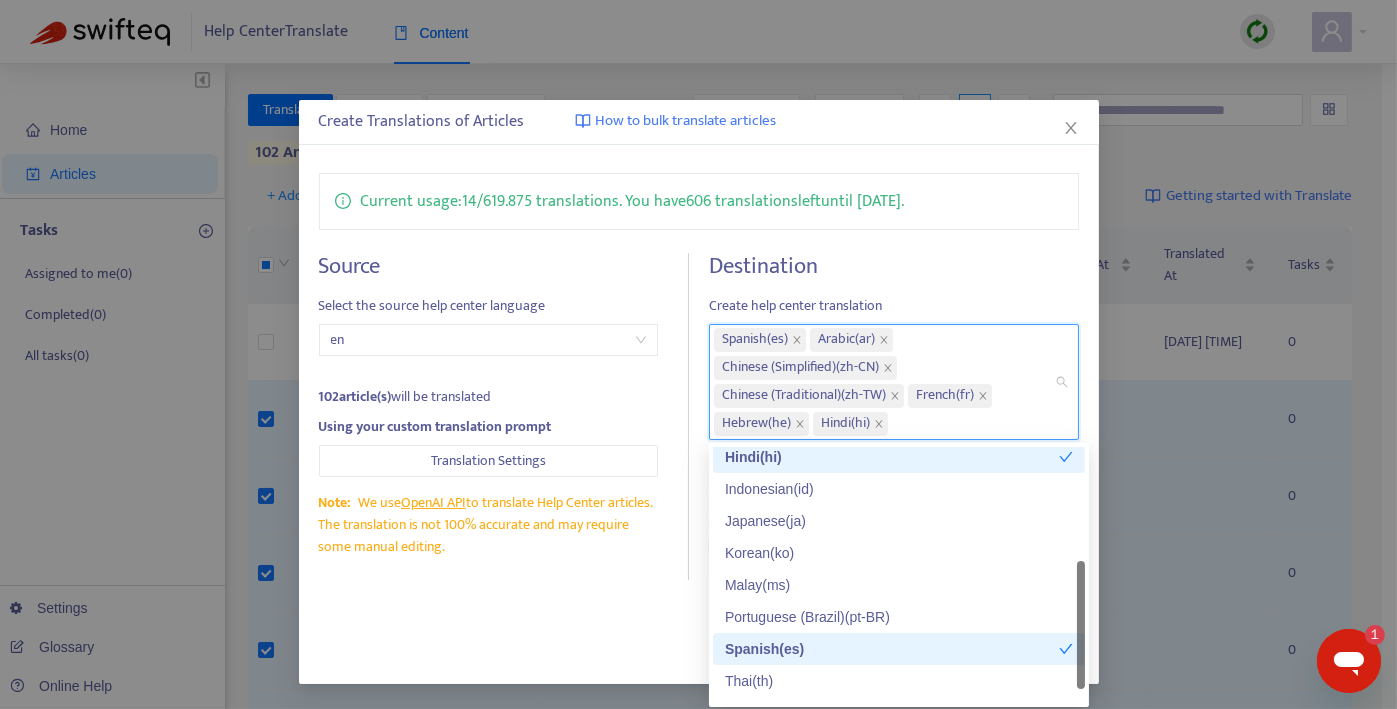 scroll, scrollTop: 200, scrollLeft: 0, axis: vertical 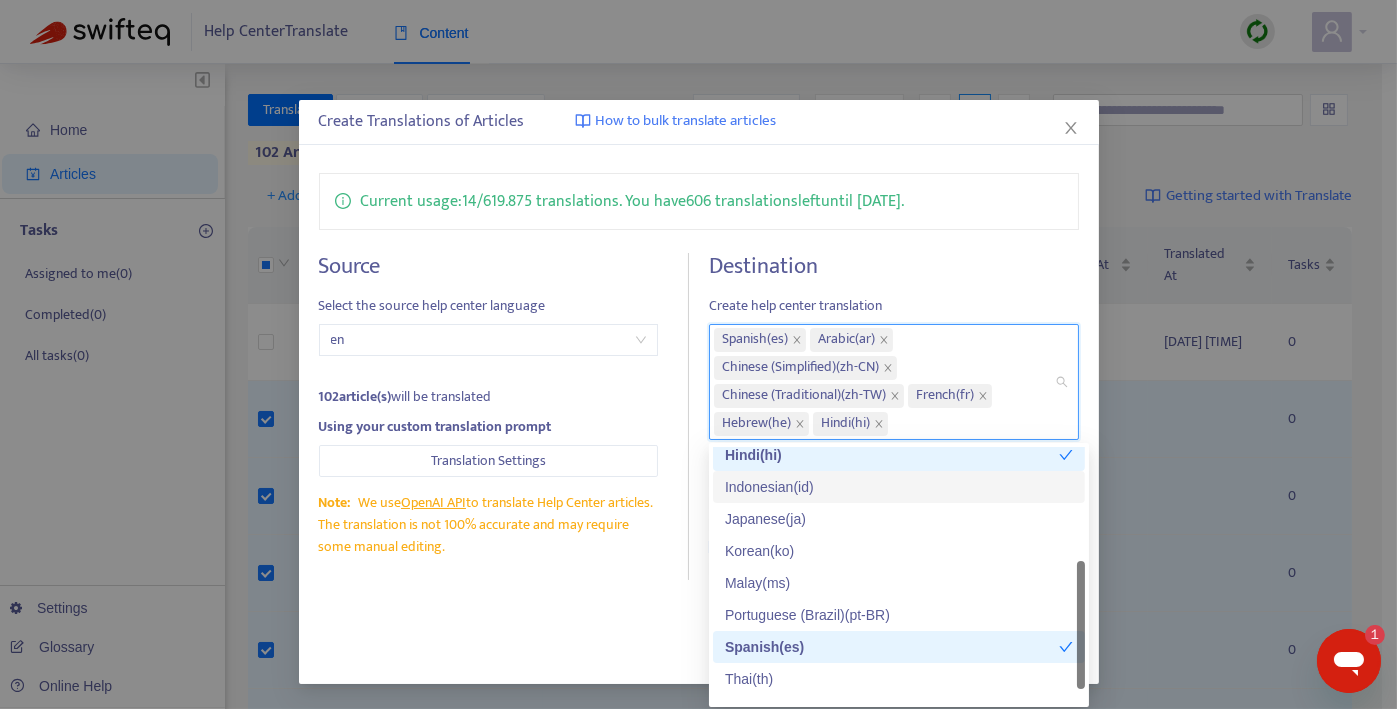 click on "Indonesian  ( id )" at bounding box center [899, 487] 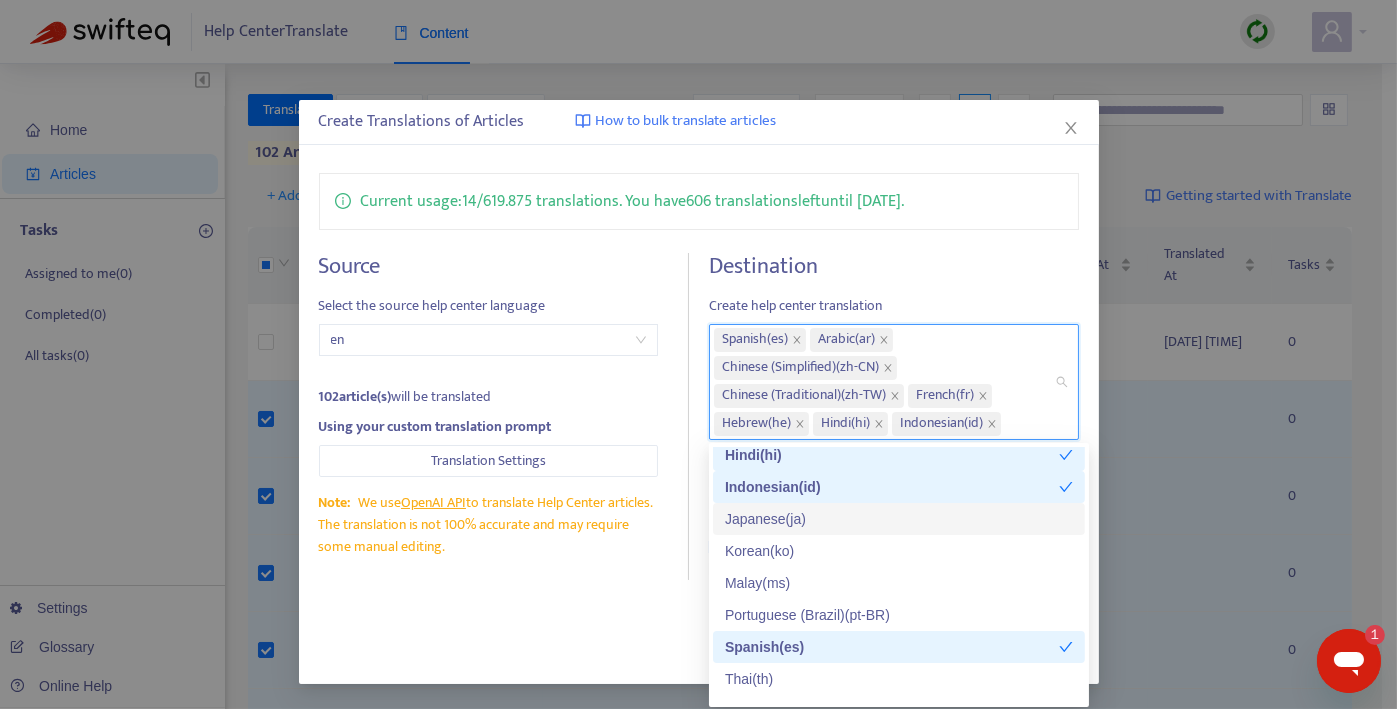 click on "Japanese  ( ja )" at bounding box center [899, 519] 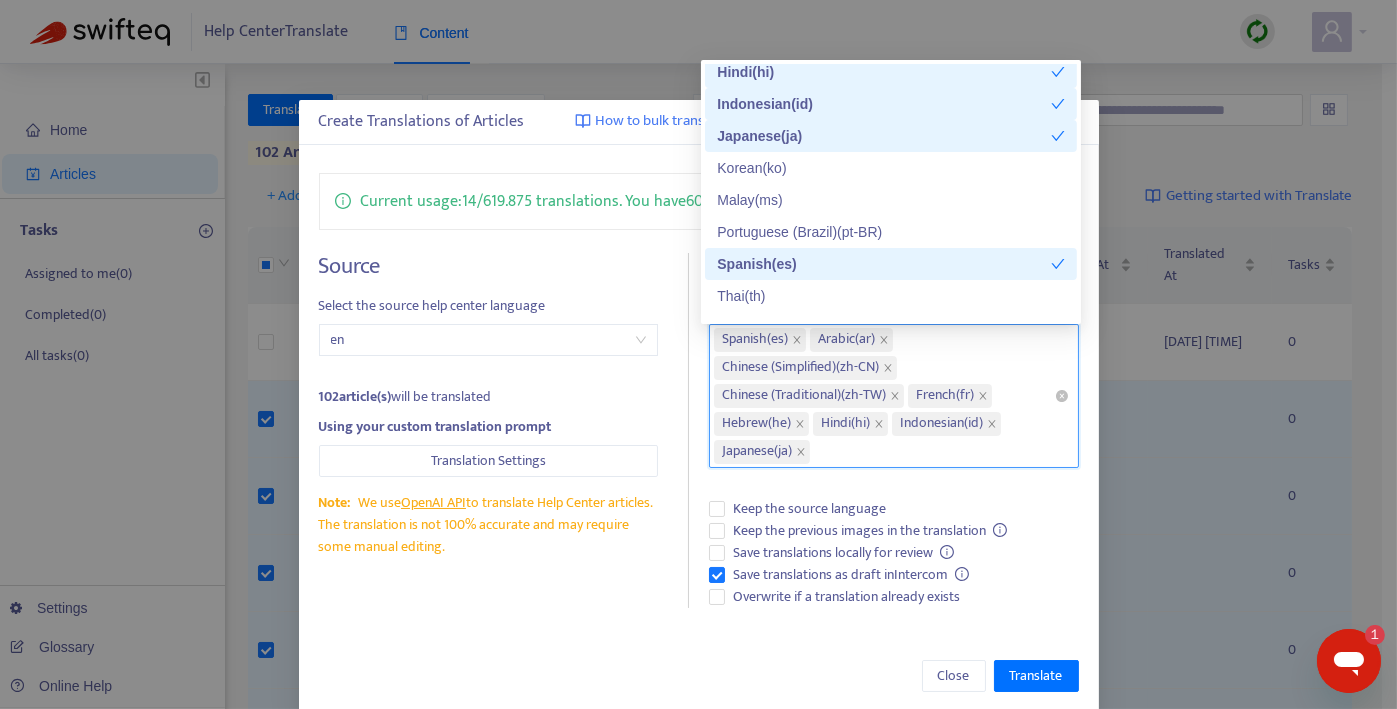 click on "Spanish  ( es ) Arabic  ( ar ) Chinese (Simplified)  ( zh-CN ) Chinese (Traditional)  ( zh-TW ) French  ( fr ) Hebrew  ( he ) Hindi  ( hi ) Indonesian  ( id ) Japanese  ( ja )" at bounding box center [884, 396] 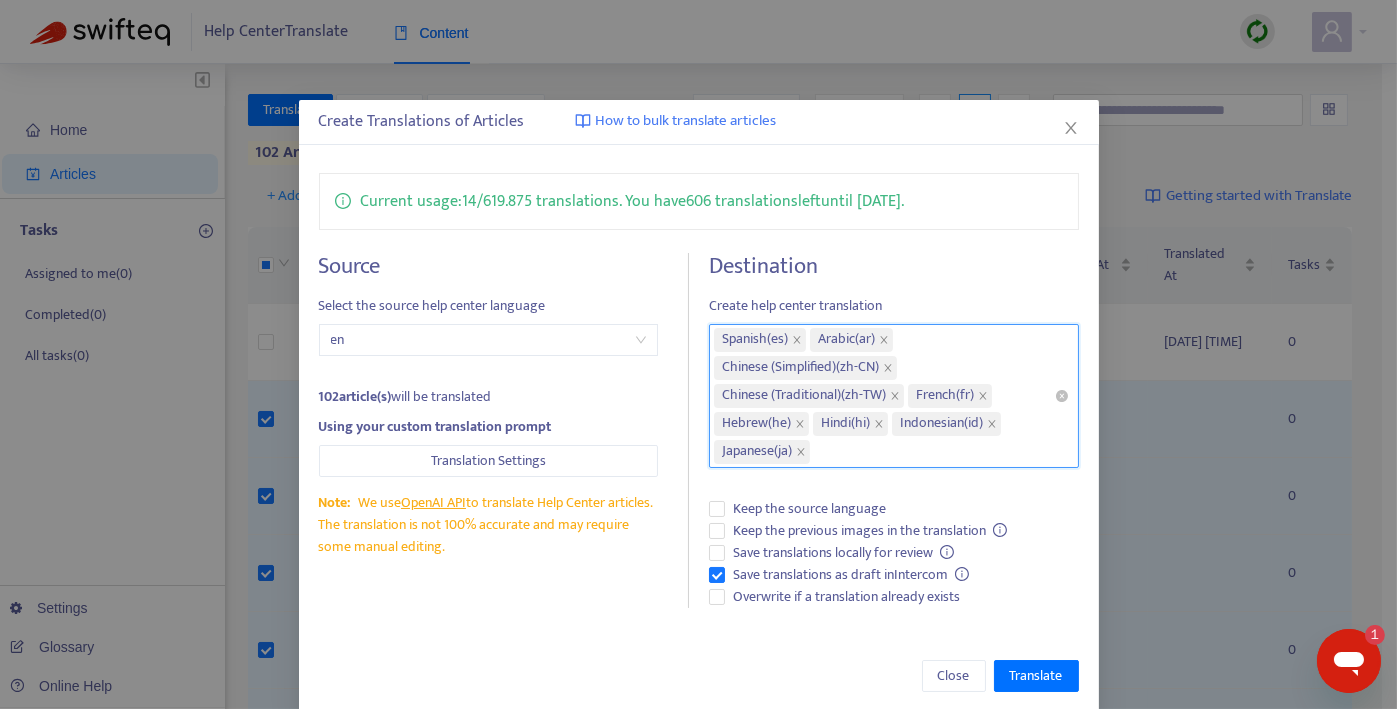 click on "Spanish  ( es ) Arabic  ( ar ) Chinese (Simplified)  ( zh-CN ) Chinese (Traditional)  ( zh-TW ) French  ( fr ) Hebrew  ( he ) Hindi  ( hi ) Indonesian  ( id ) Japanese  ( ja )" at bounding box center [884, 396] 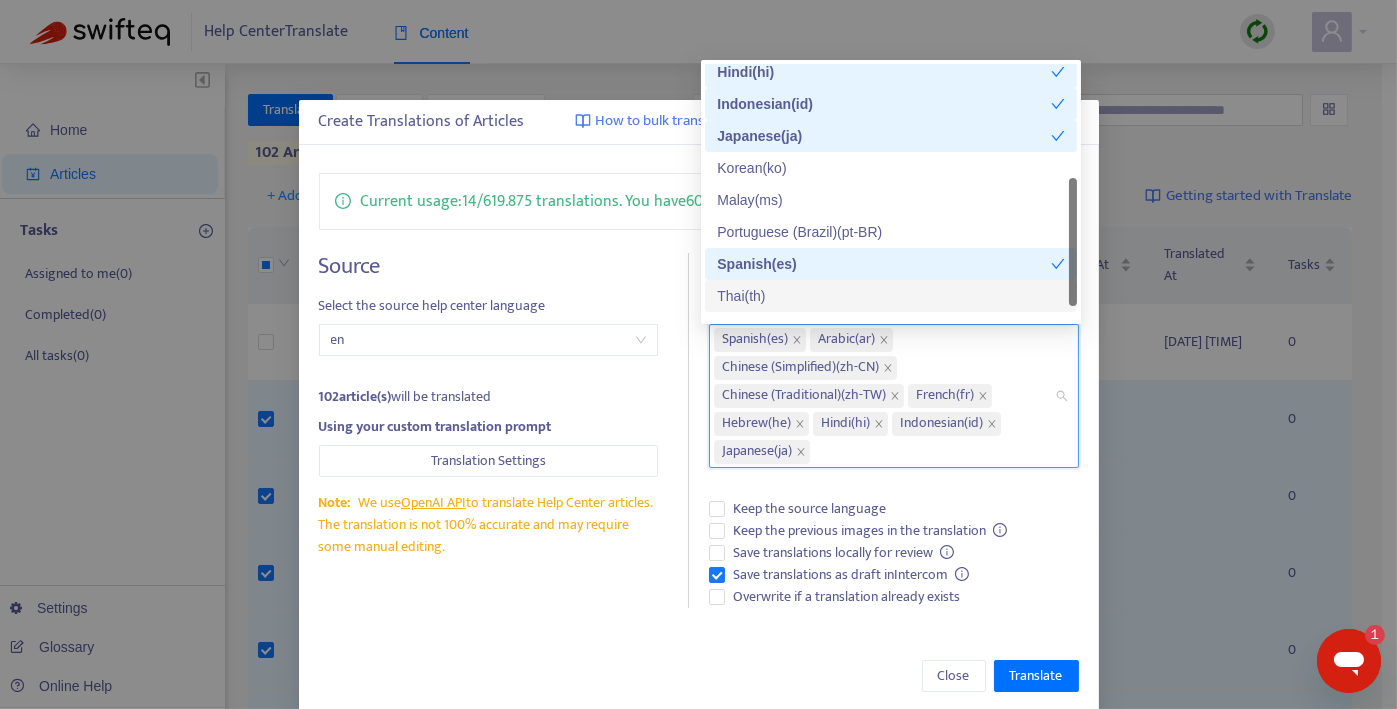 click on "Thai  ( th )" at bounding box center [891, 296] 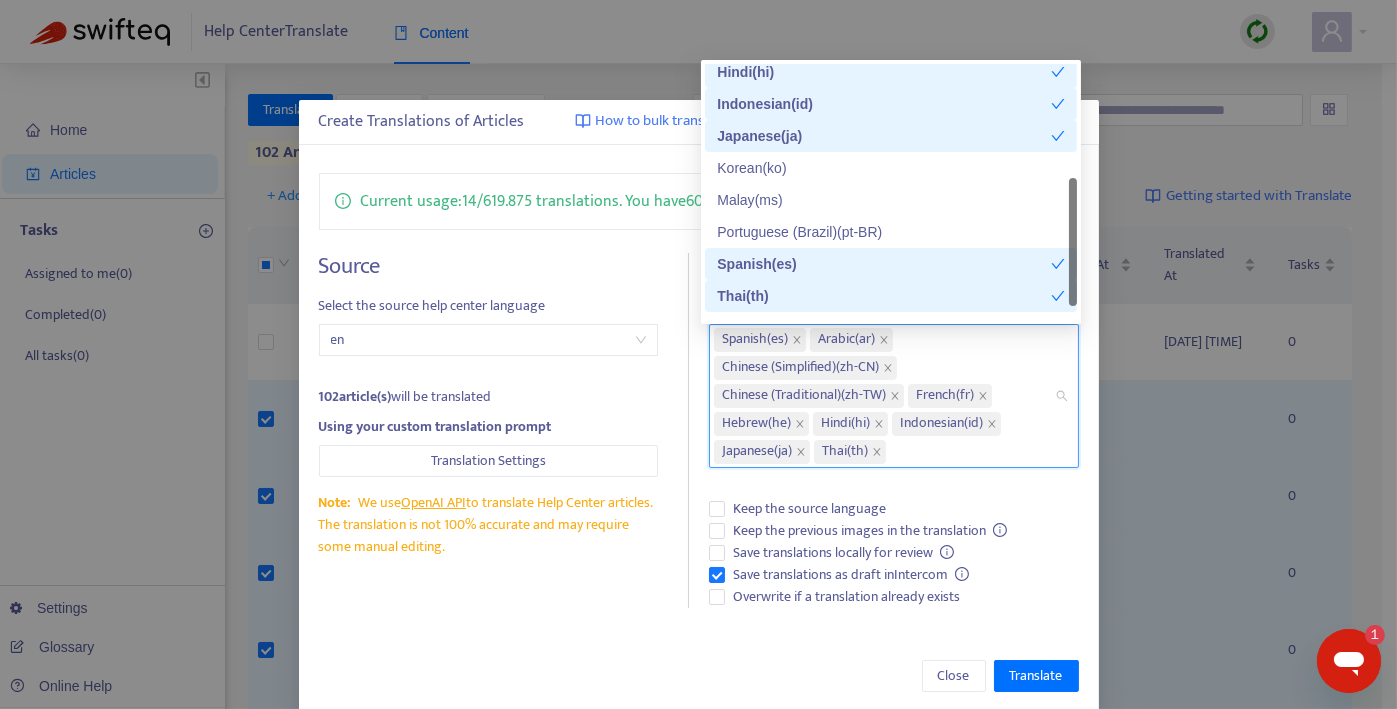 scroll, scrollTop: 224, scrollLeft: 0, axis: vertical 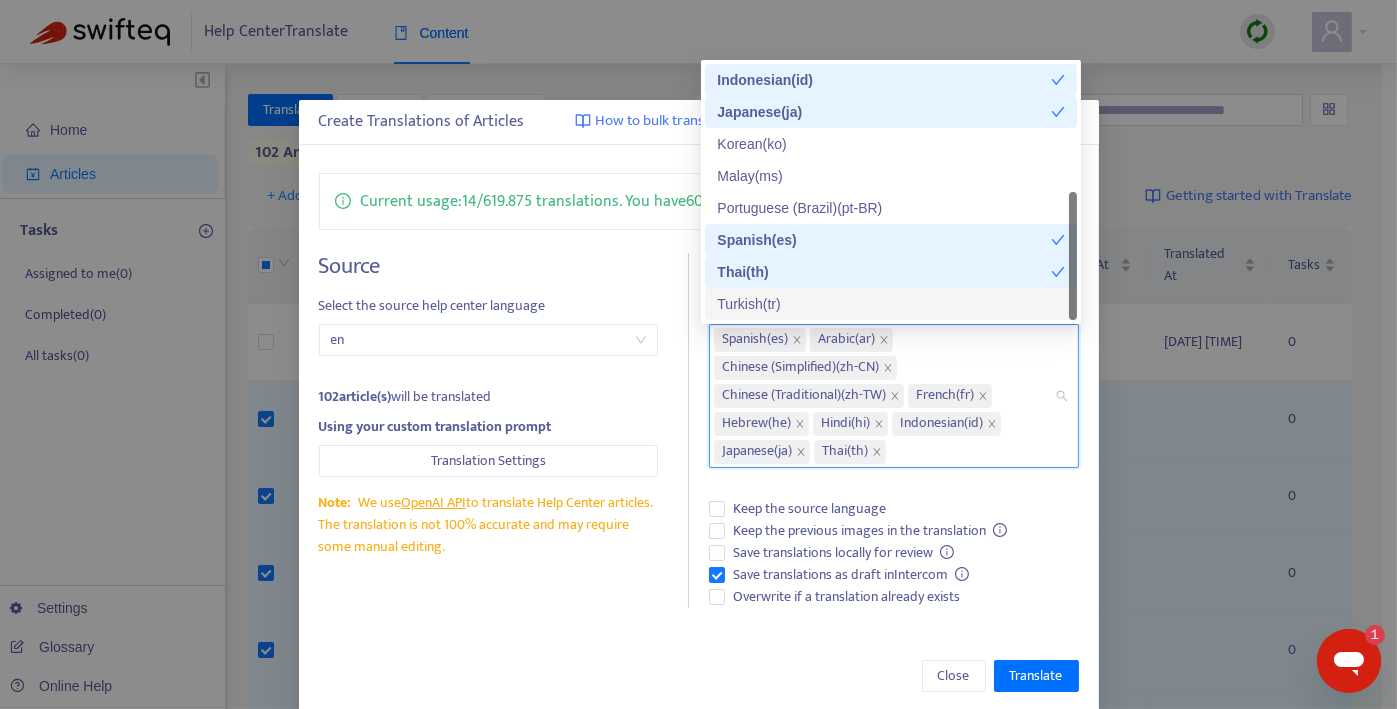 click on "Turkish  ( tr )" at bounding box center [891, 304] 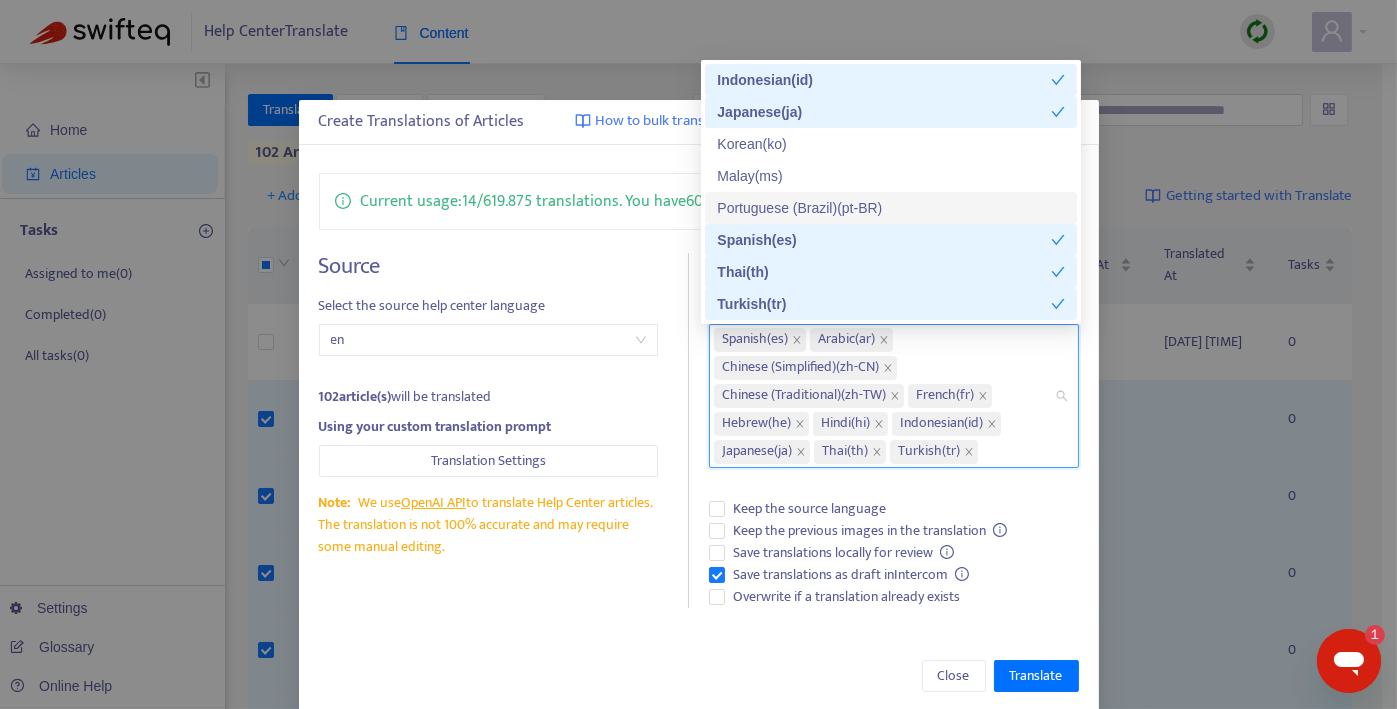 click on "Portuguese (Brazil)  ( pt-BR )" at bounding box center [891, 208] 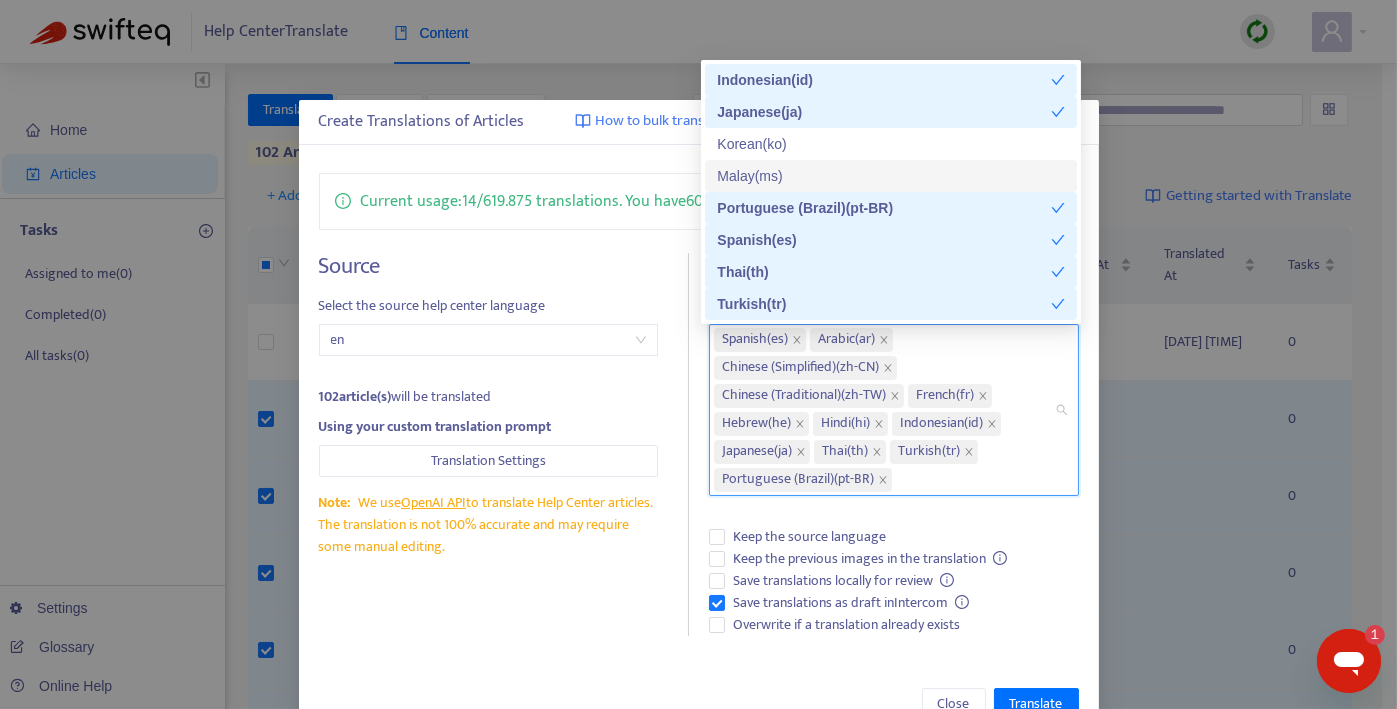 click on "Malay  ( ms )" at bounding box center [891, 176] 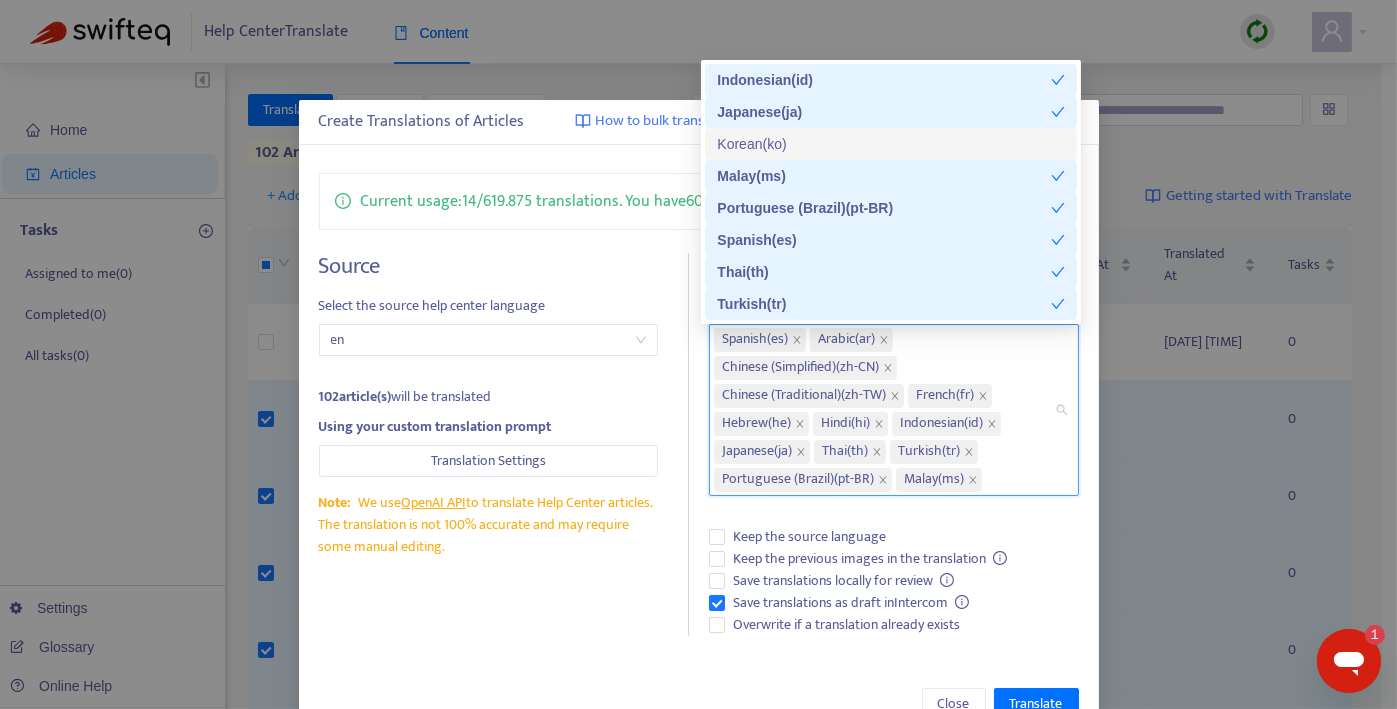 click on "Korean  ( ko )" at bounding box center (891, 144) 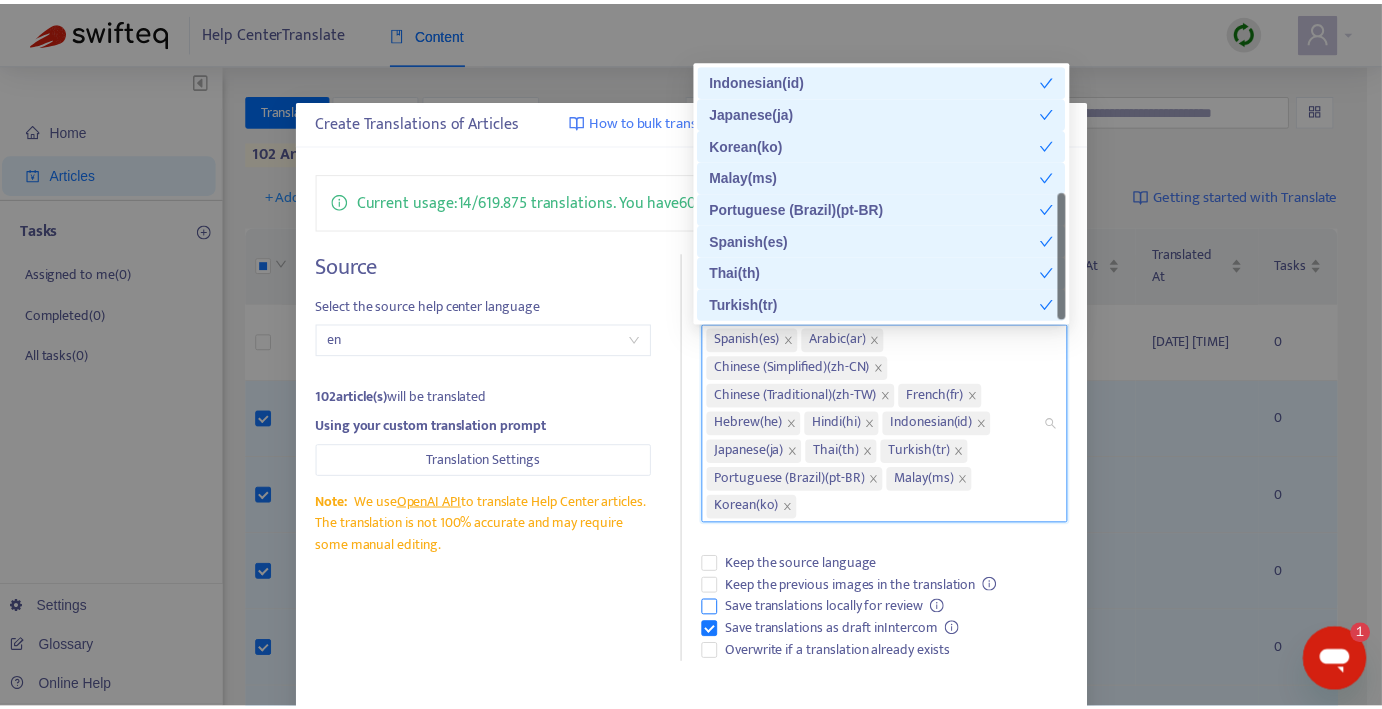 scroll, scrollTop: 223, scrollLeft: 0, axis: vertical 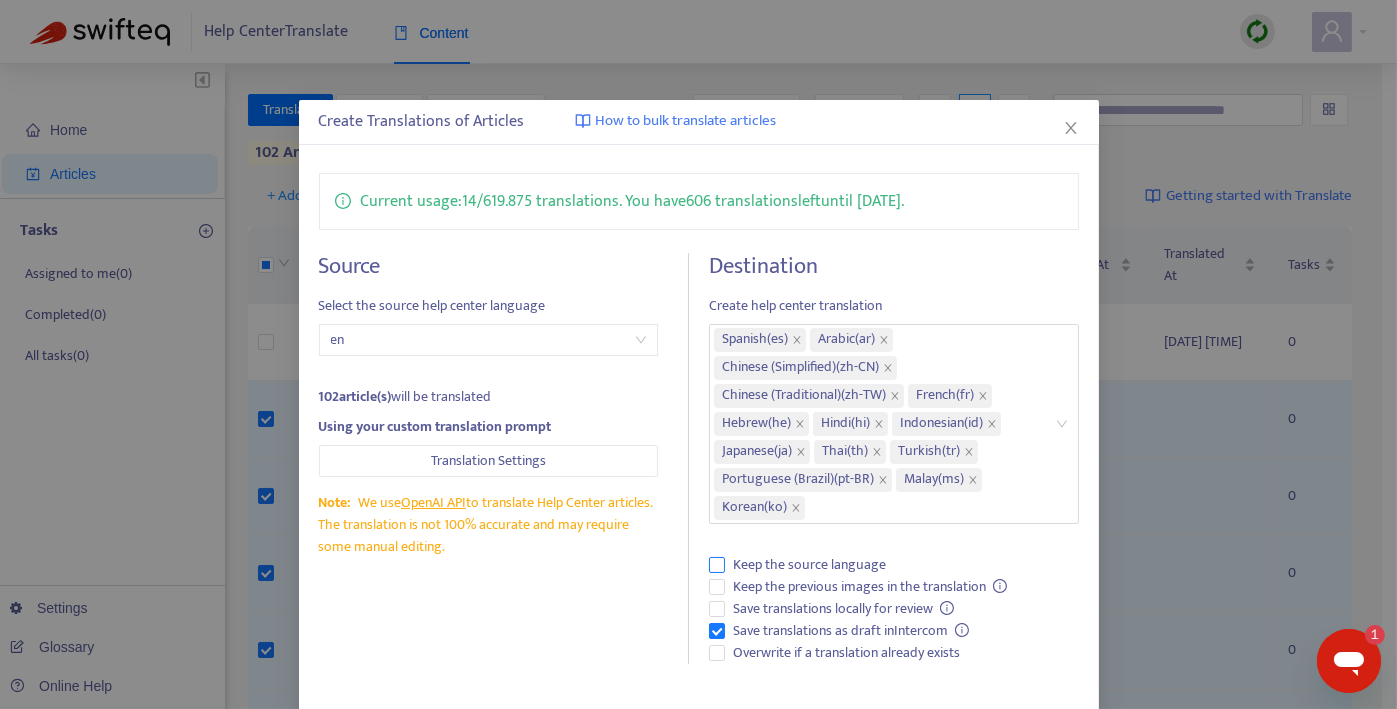 click on "Keep the source language" at bounding box center (894, 565) 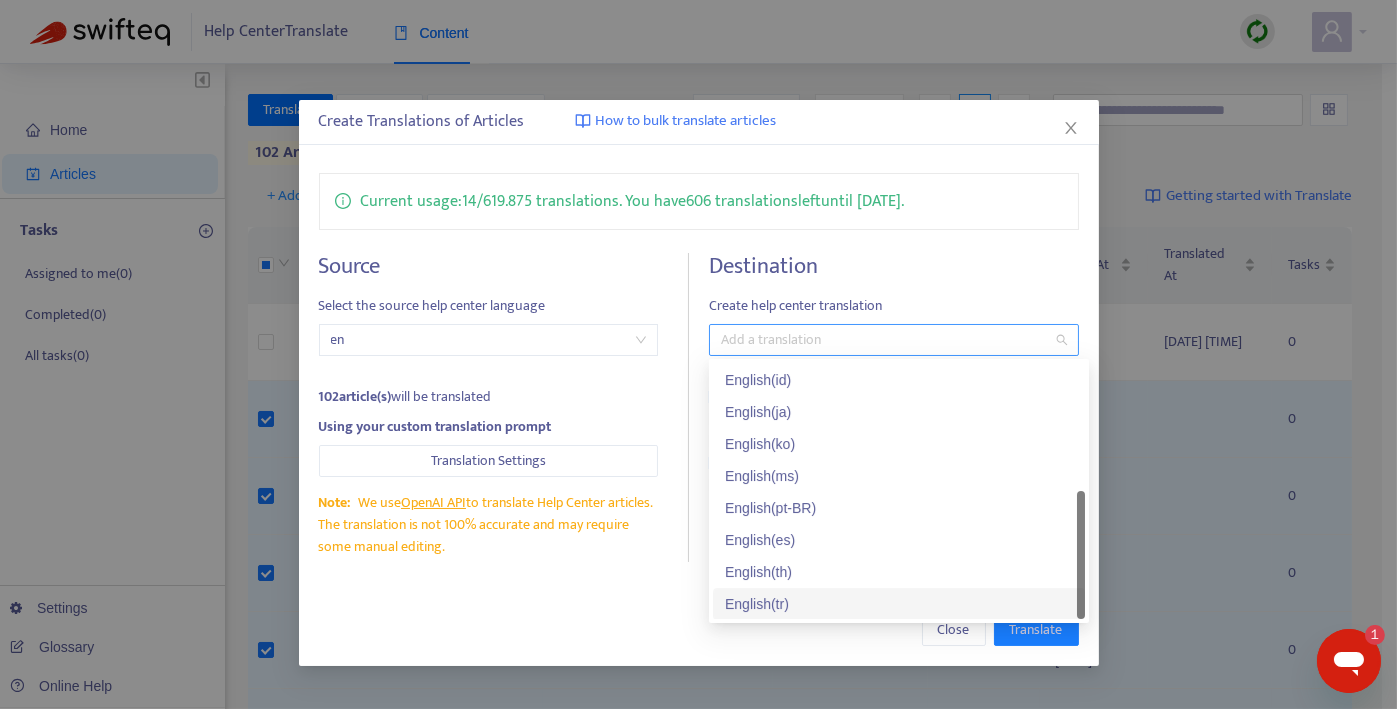 click at bounding box center (884, 340) 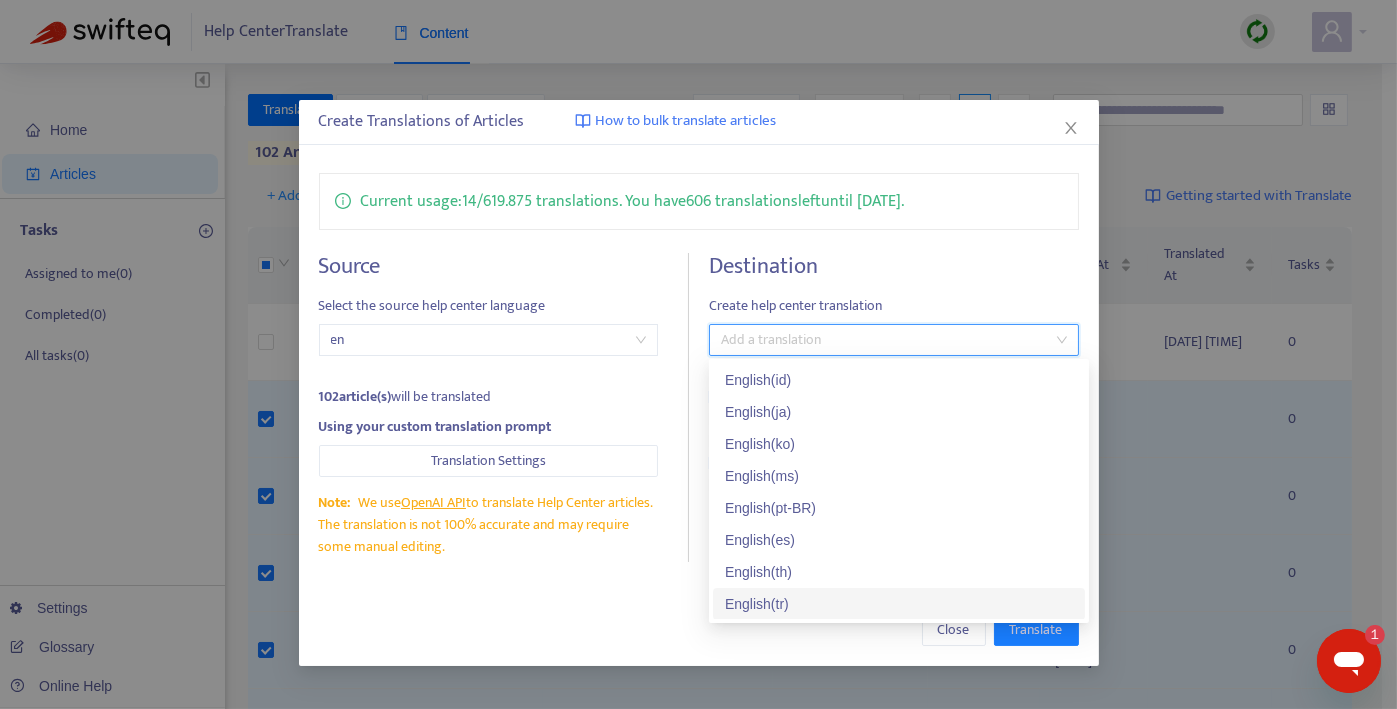 click on "Close Translate" at bounding box center (699, 630) 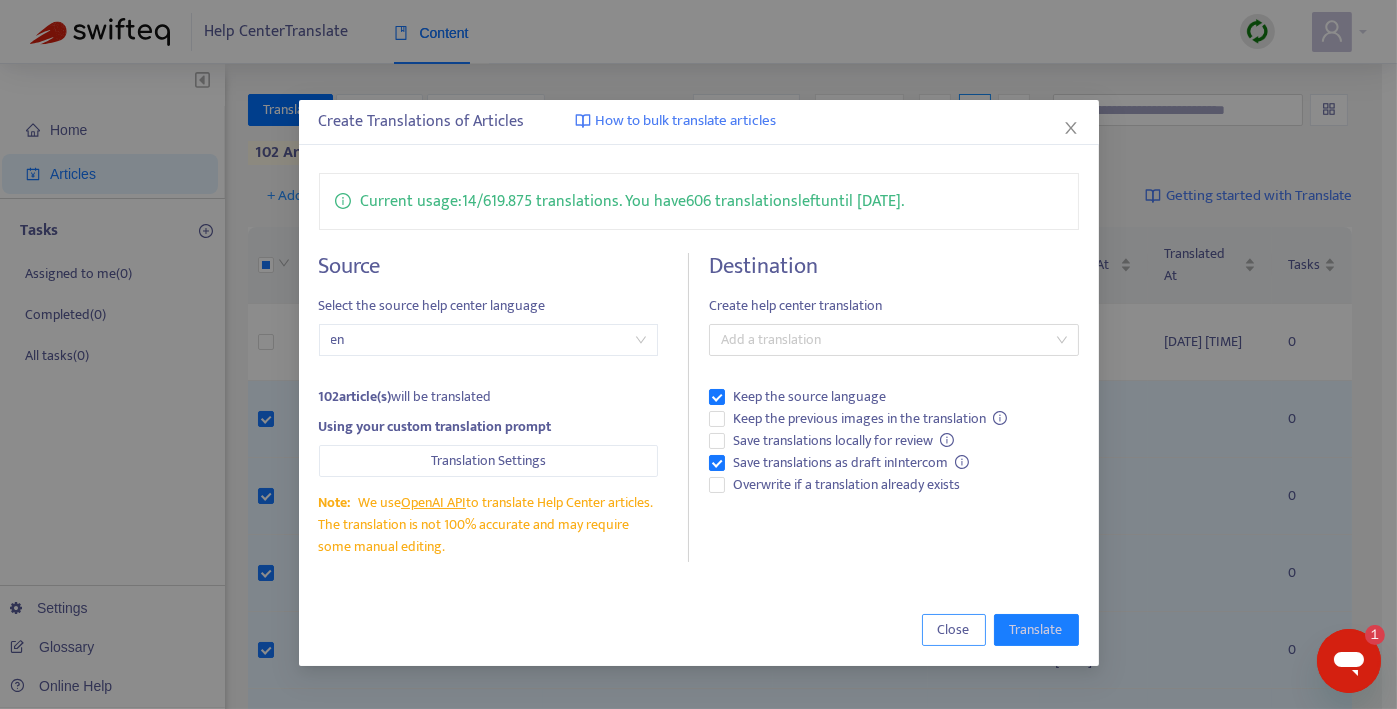 click on "Close" at bounding box center [954, 630] 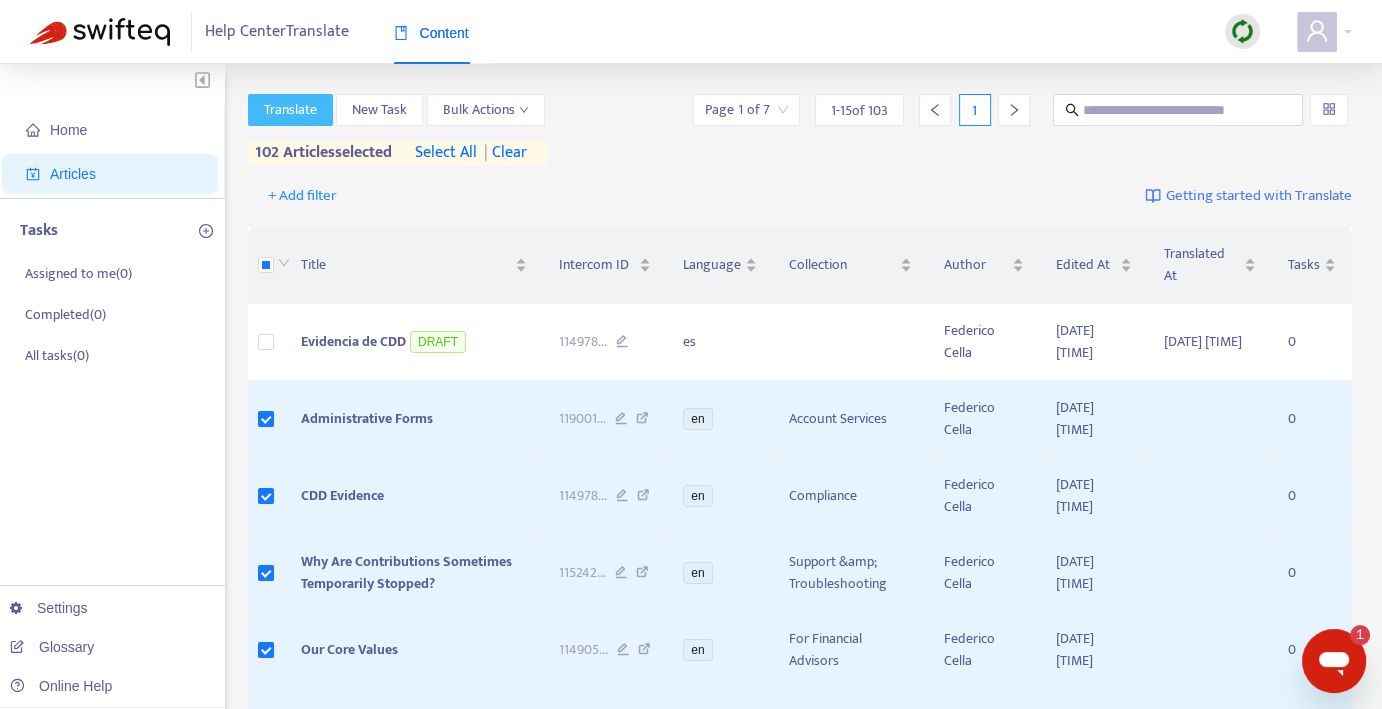 click on "Translate" at bounding box center [290, 110] 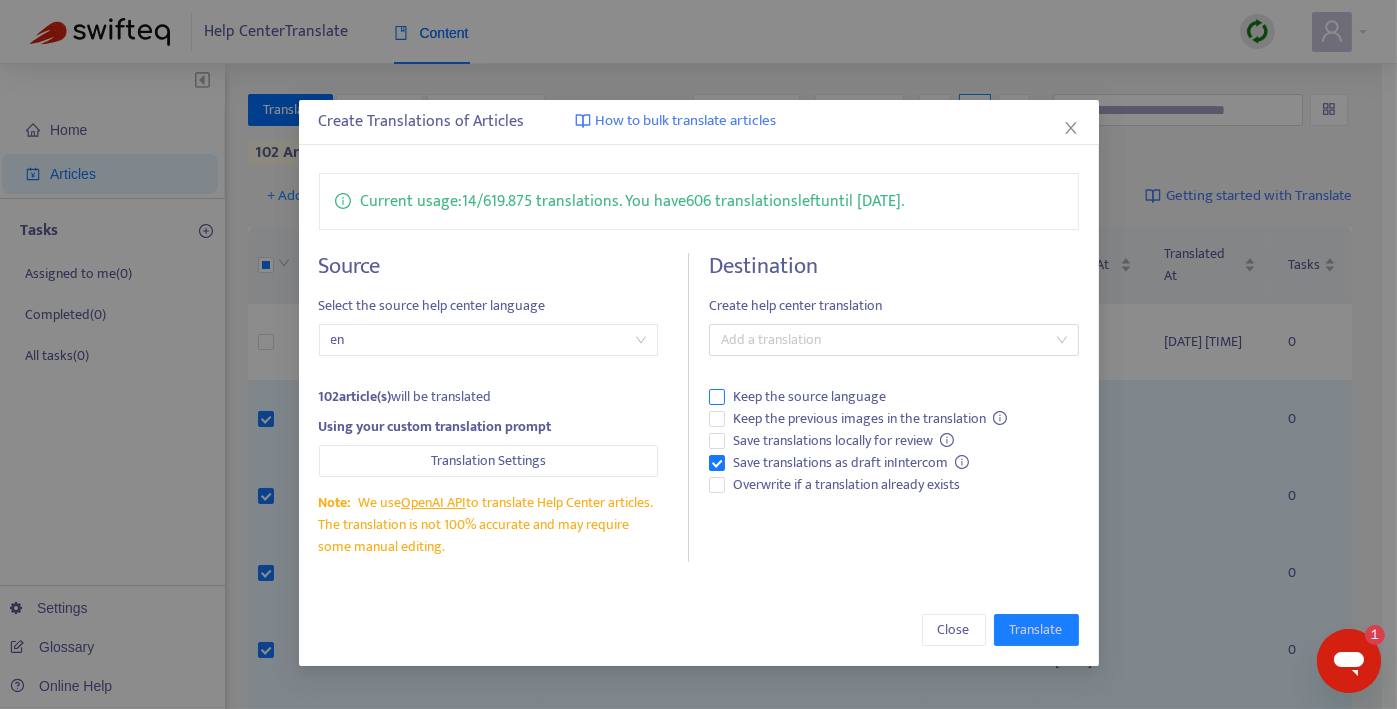 click on "Keep the source language" at bounding box center [809, 397] 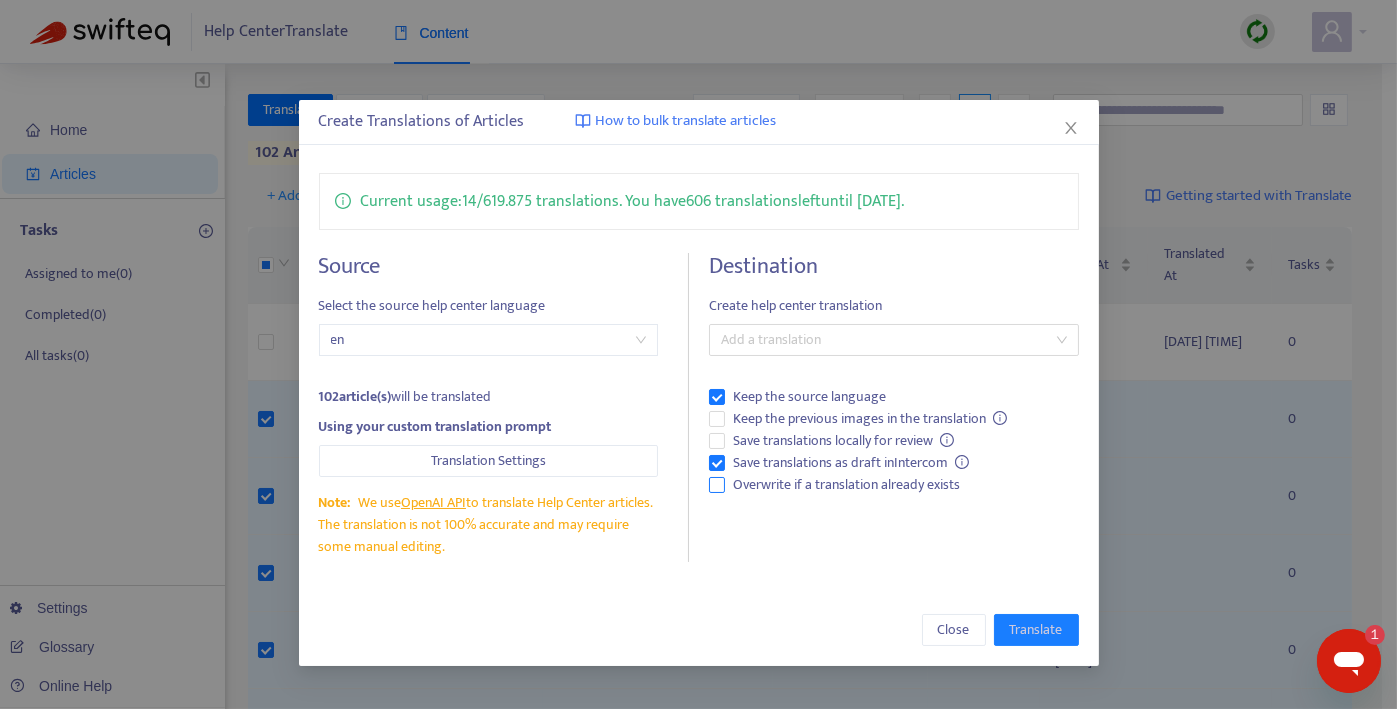 click on "Overwrite if a translation already exists" at bounding box center (846, 485) 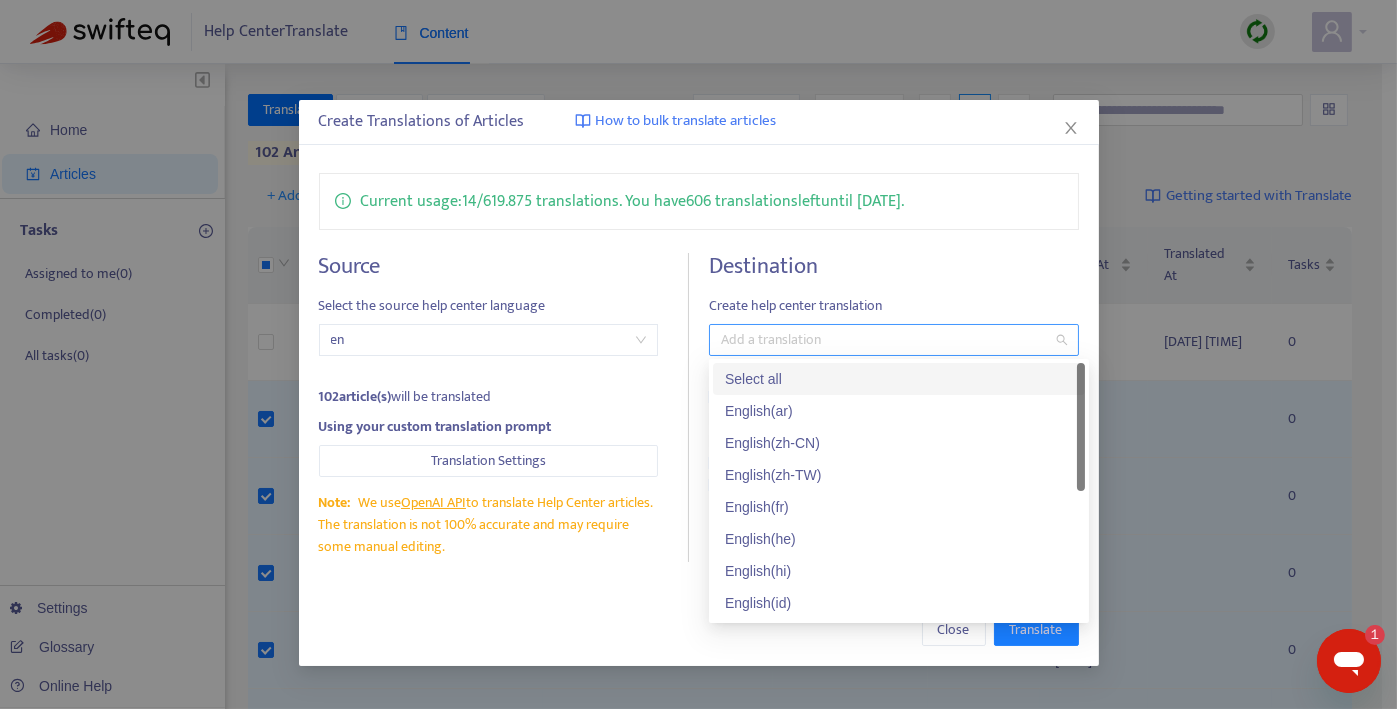 click at bounding box center (884, 340) 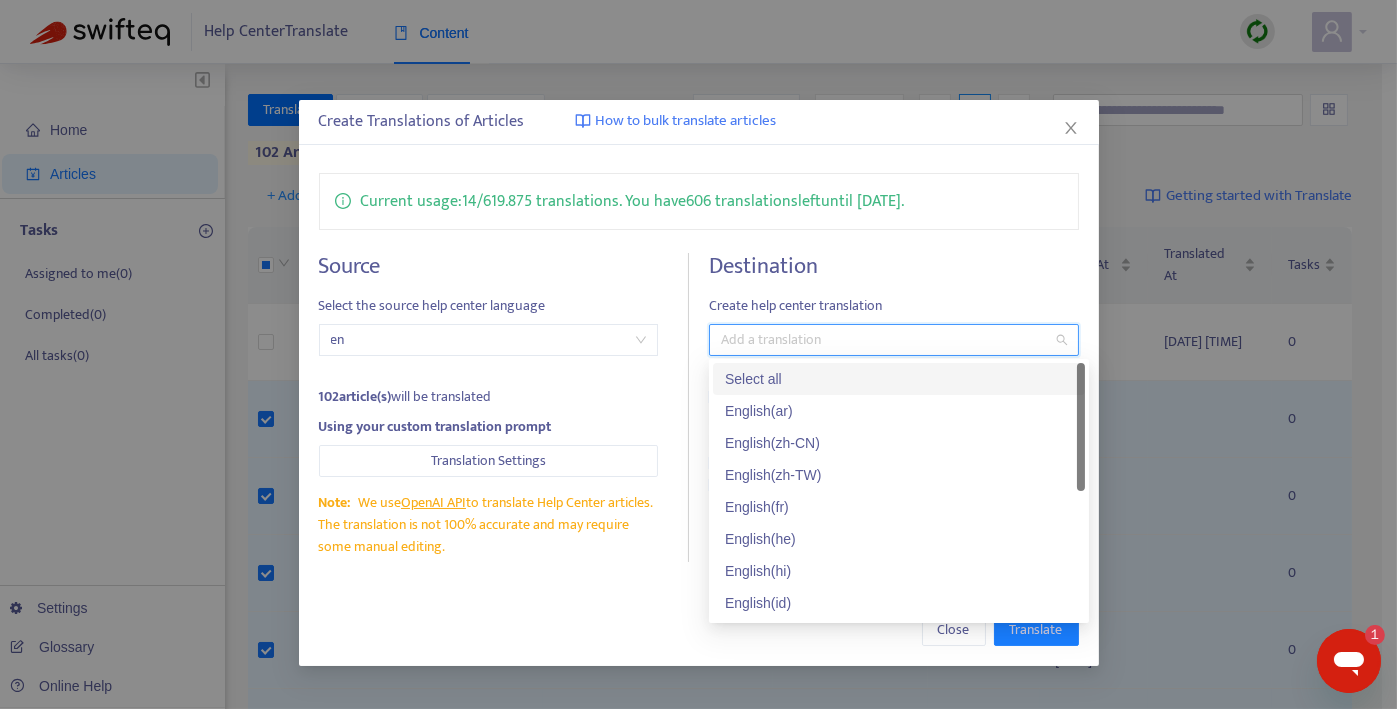 click on "Current usage:  14  /  619.875   translations . You have  606   translations  left  until [DATE].  Source Select the source help center language en 102  article(s)  will be translated Using your custom translation prompt Translation Settings Note: We use  OpenAI API  to translate Help Center articles. The translation is not 100% accurate and may require some manual editing. Destination Create help center translation   Add a translation Keep the source language Keep the previous images in the translation Save translations locally for review Save translations as draft in  Intercom Overwrite if a translation already exists" at bounding box center [699, 367] 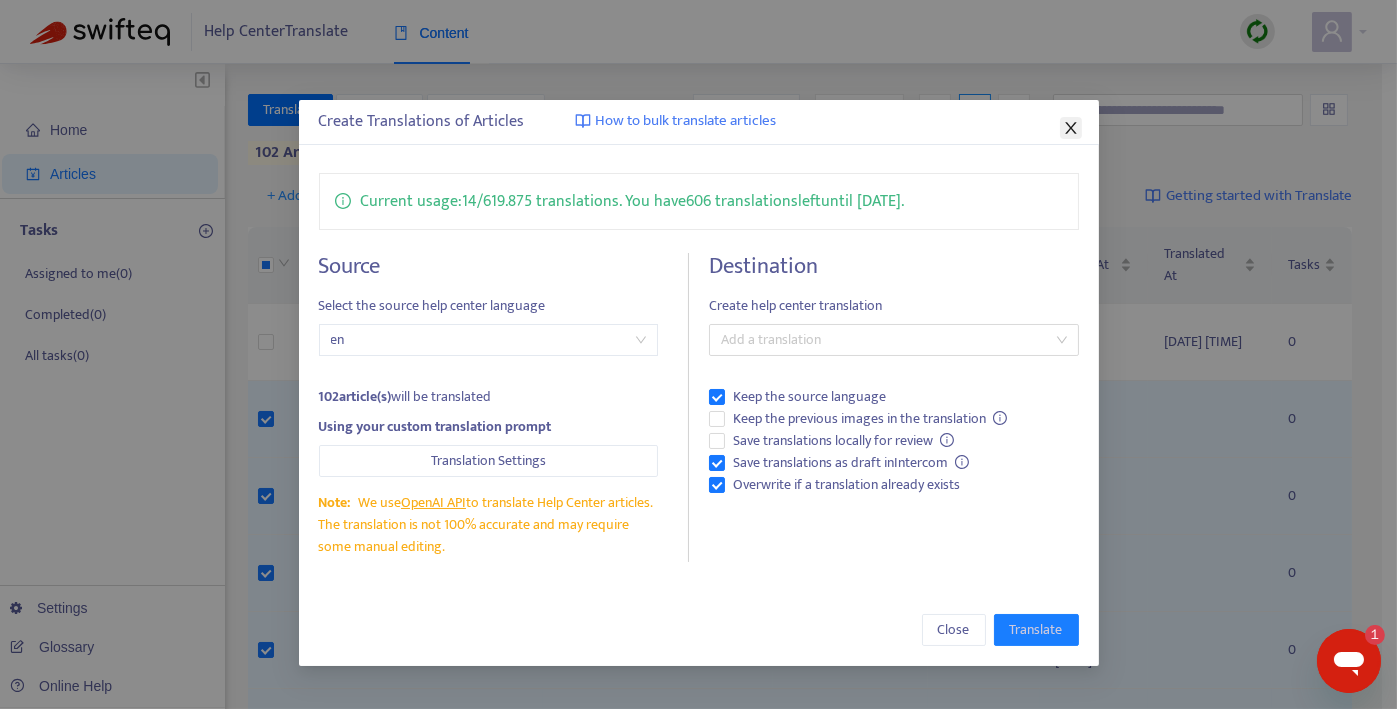 click at bounding box center [1071, 128] 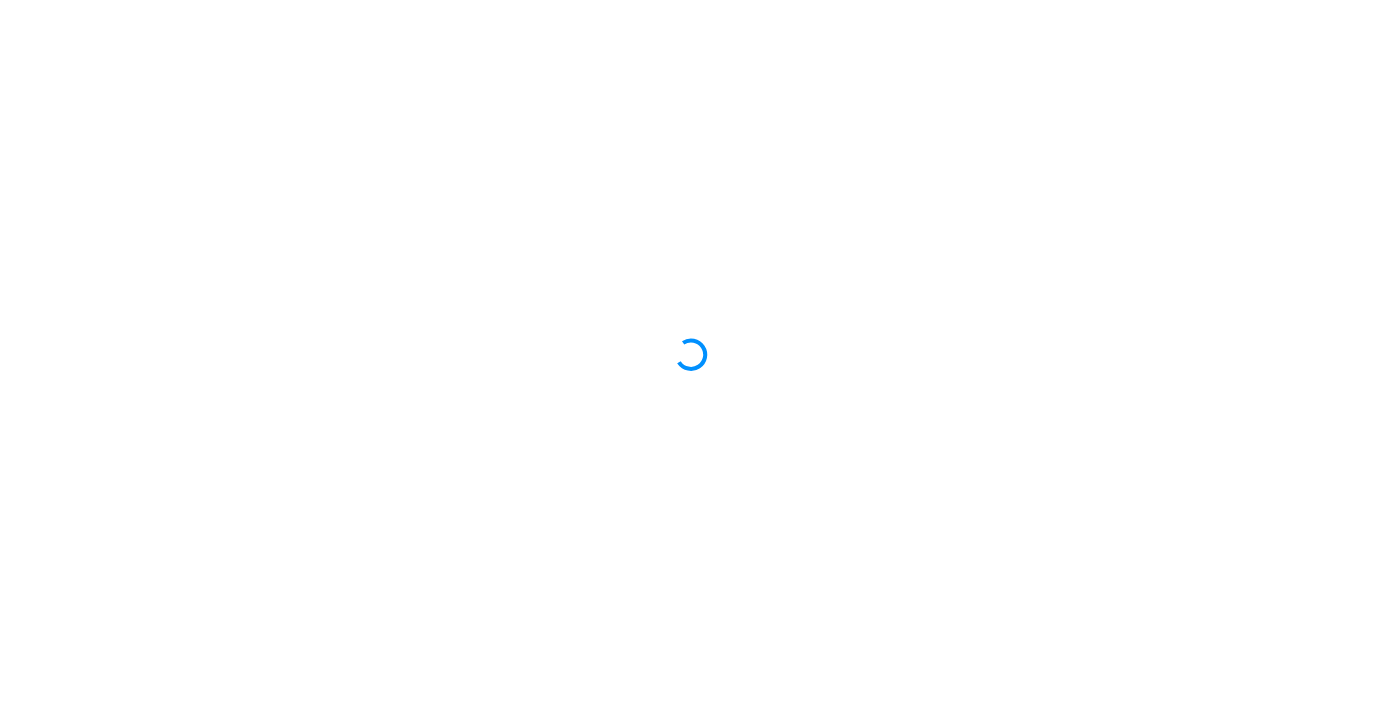 scroll, scrollTop: 0, scrollLeft: 0, axis: both 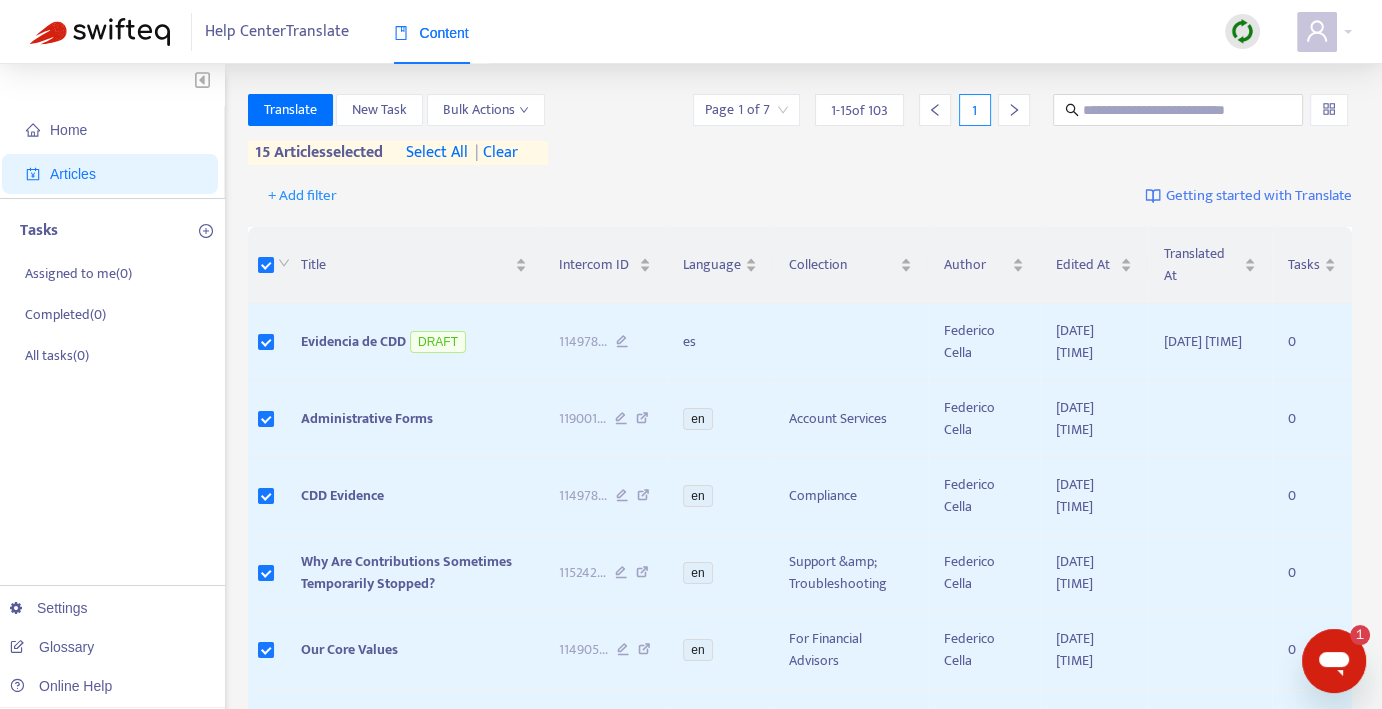 click on "select all" at bounding box center (437, 153) 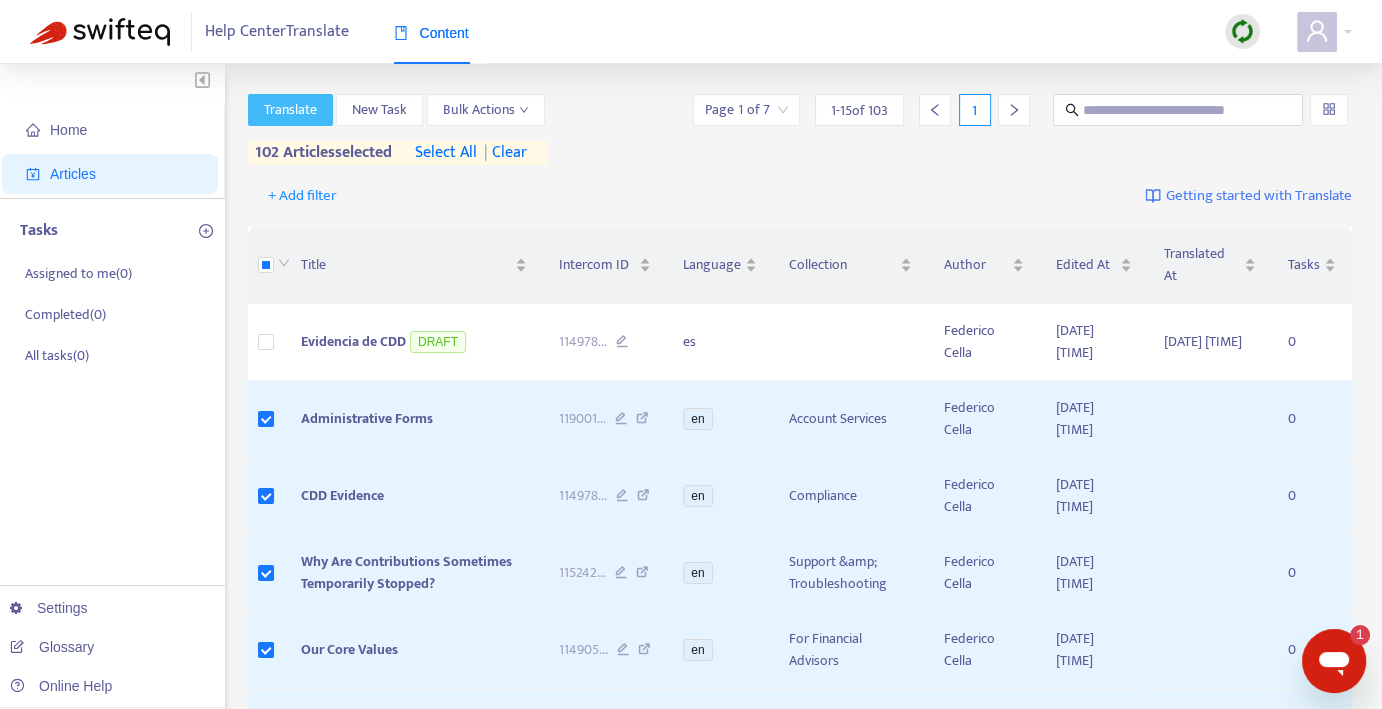 click on "Translate" at bounding box center [290, 110] 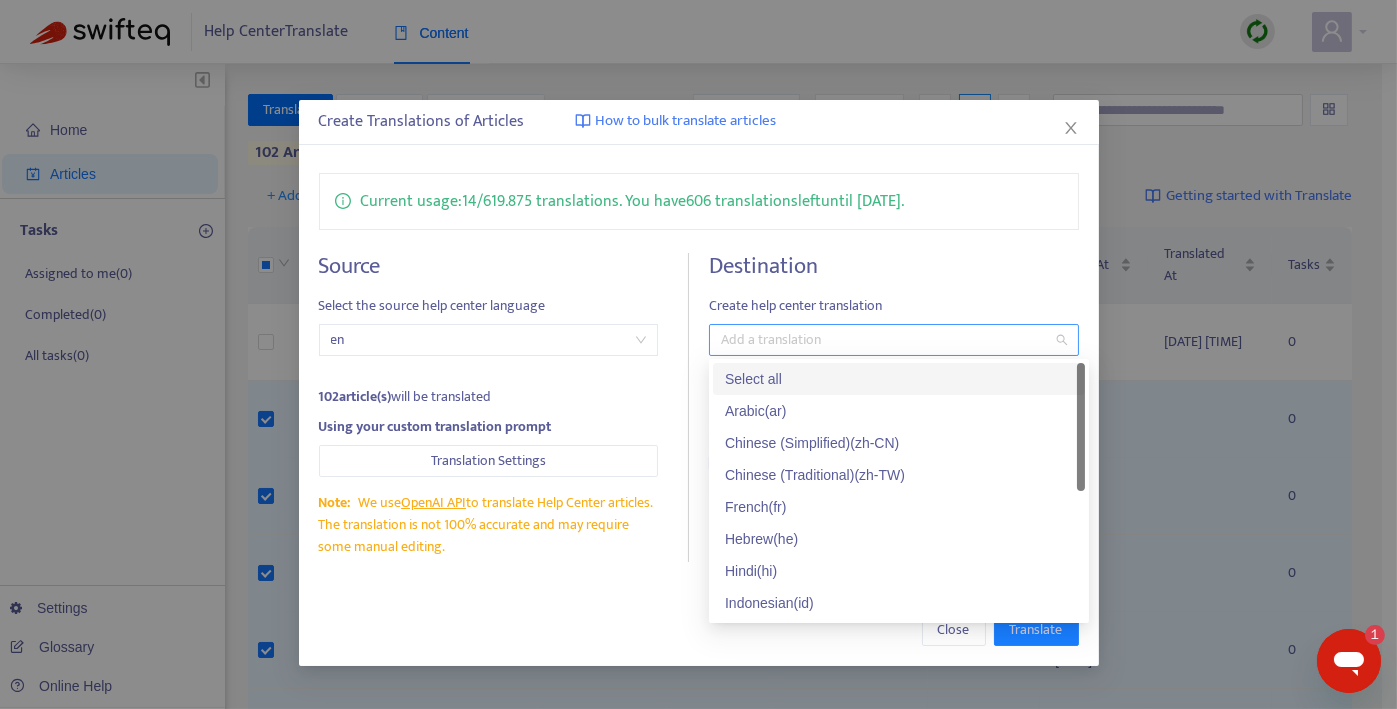 click at bounding box center (884, 340) 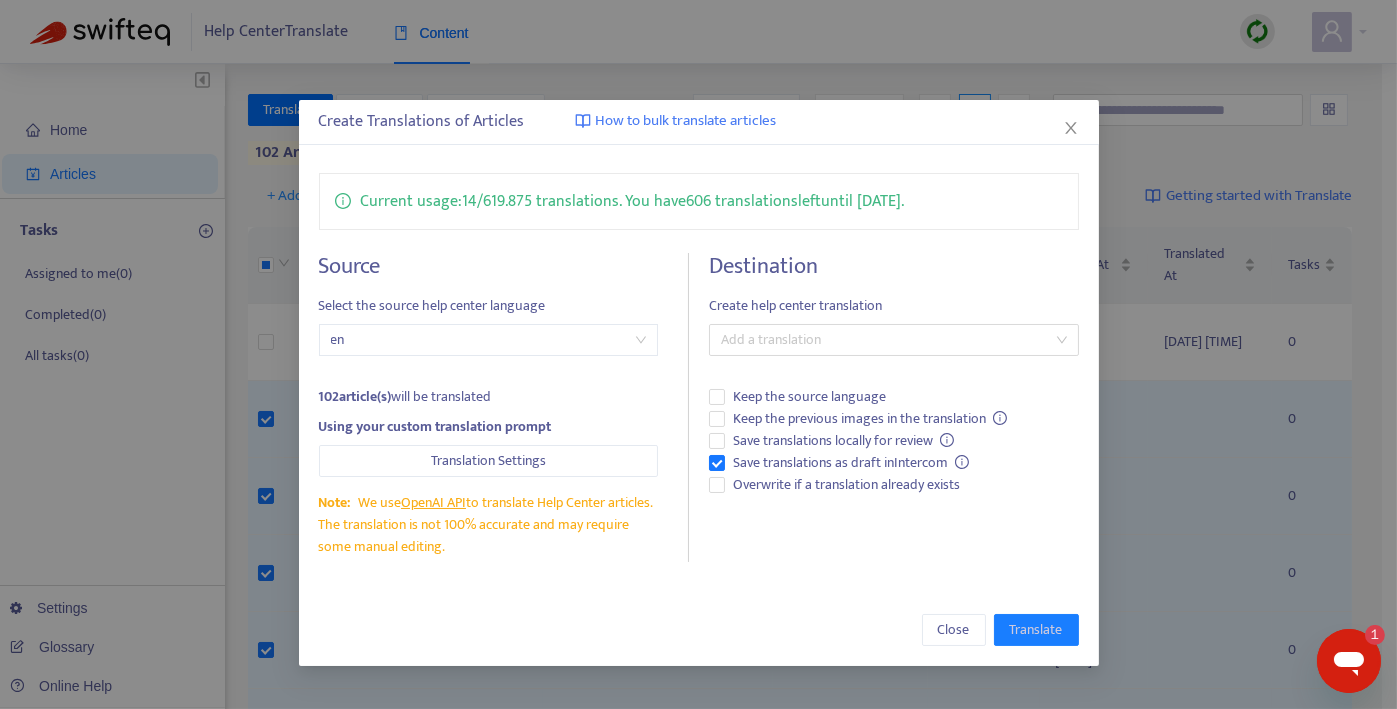click on "Current usage:  14  /  619.875   translations . You have  606   translations  left  until [DATE].  Source Select the source help center language en 102  article(s)  will be translated Using your custom translation prompt Translation Settings Note: We use  OpenAI API  to translate Help Center articles. The translation is not 100% accurate and may require some manual editing. Destination Create help center translation   Add a translation Keep the source language Keep the previous images in the translation Save translations locally for review Save translations as draft in  Intercom Overwrite if a translation already exists" at bounding box center [699, 367] 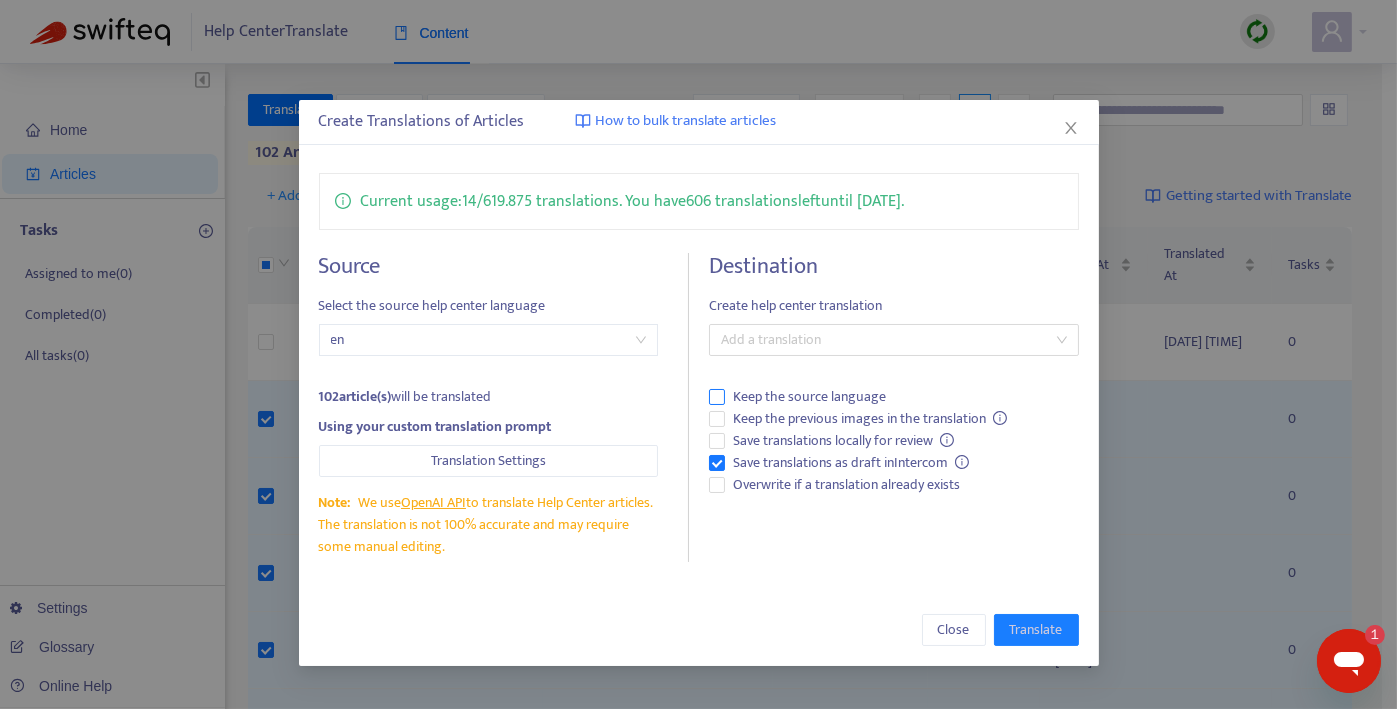 click on "Keep the source language" at bounding box center (809, 397) 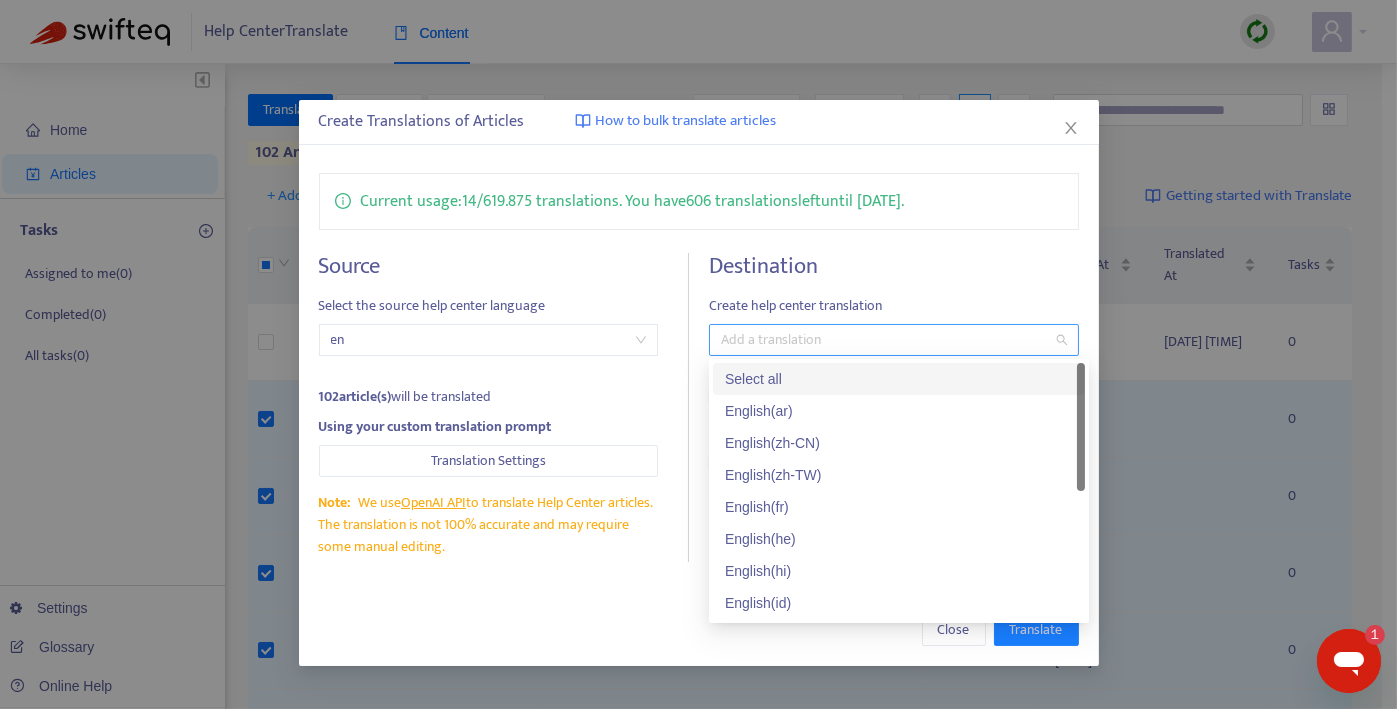 click at bounding box center [884, 340] 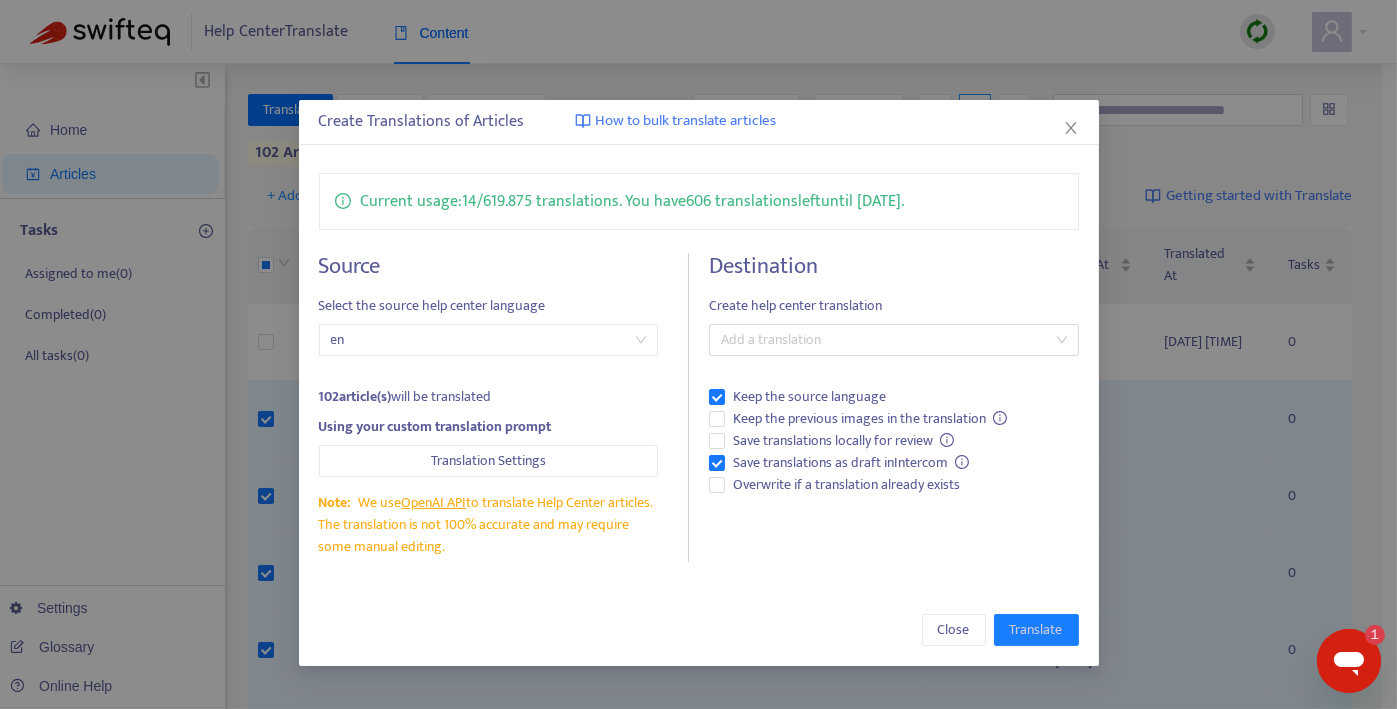 click on "Destination Create help center translation   Add a translation Keep the source language Keep the previous images in the translation Save translations locally for review Save translations as draft in  Intercom Overwrite if a translation already exists" at bounding box center [894, 407] 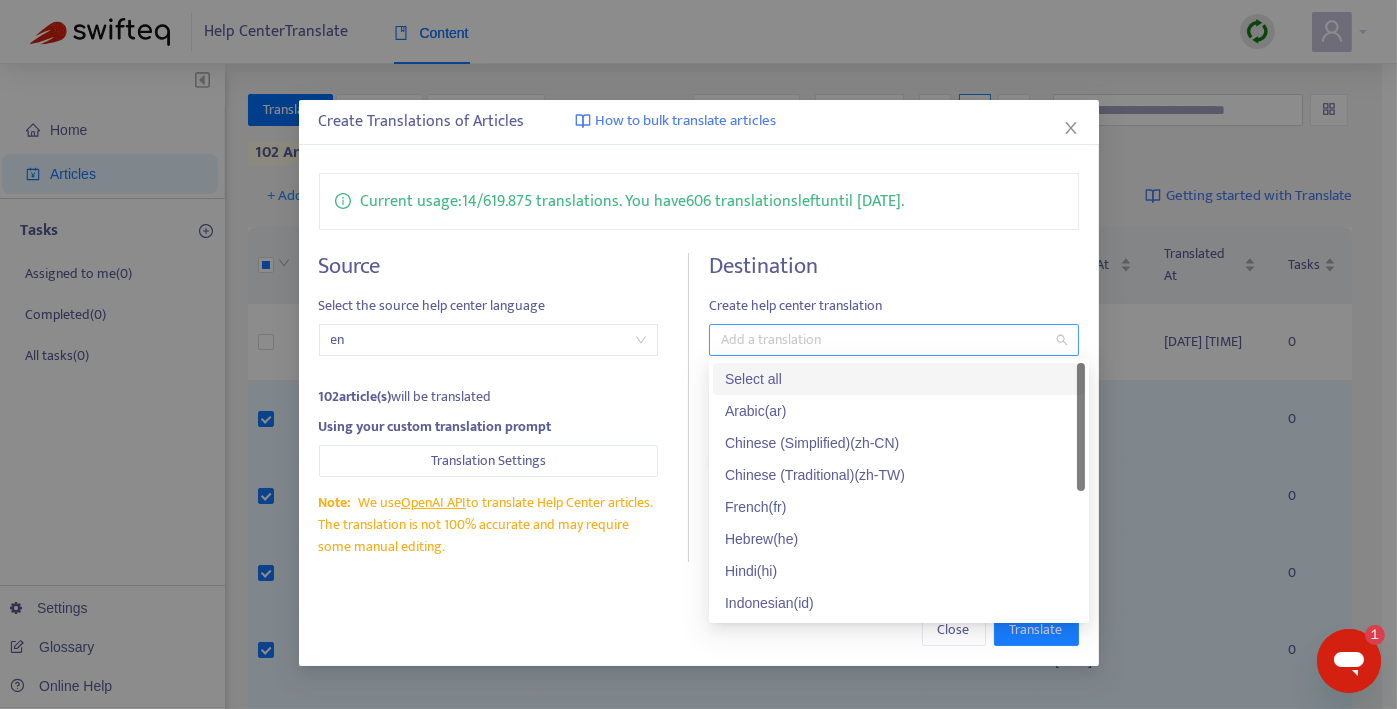 click at bounding box center (884, 340) 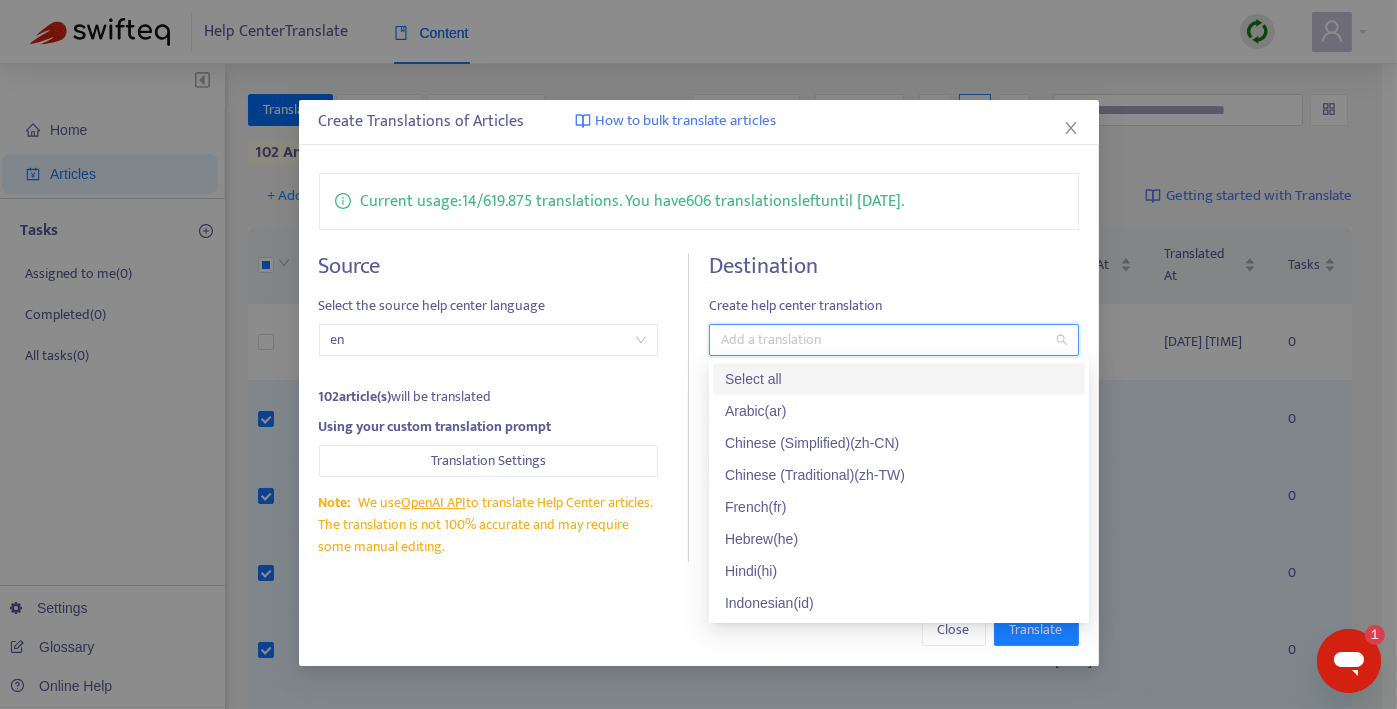 click on "Select all" at bounding box center (899, 379) 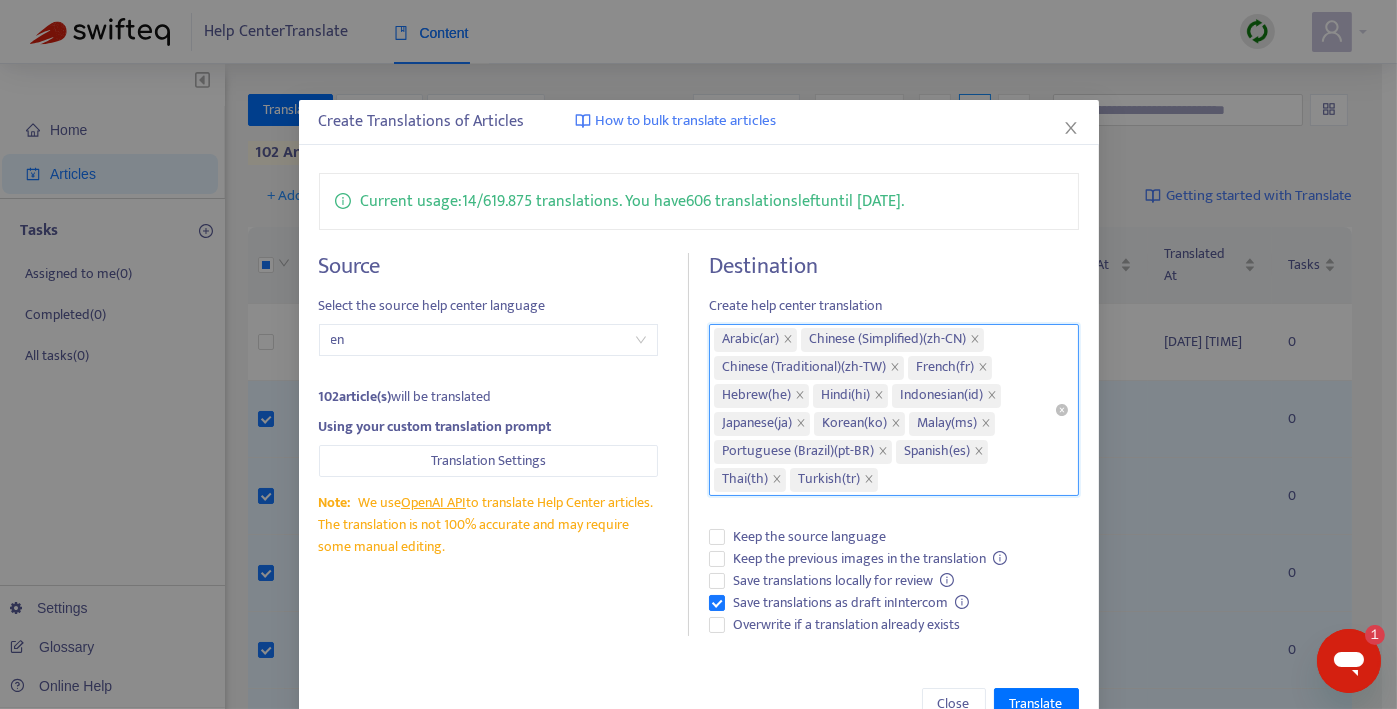 click on "Arabic  ( ar ) Chinese (Simplified)  ( zh-CN ) Chinese (Traditional)  ( zh-TW ) French  ( fr ) Hebrew  ( he ) Hindi  ( hi ) Indonesian  ( id ) Japanese  ( ja ) Korean  ( ko ) Malay  ( ms ) Portuguese (Brazil)  ( pt-BR ) Spanish  ( es ) Thai  ( th ) Turkish  ( tr )" at bounding box center [884, 410] 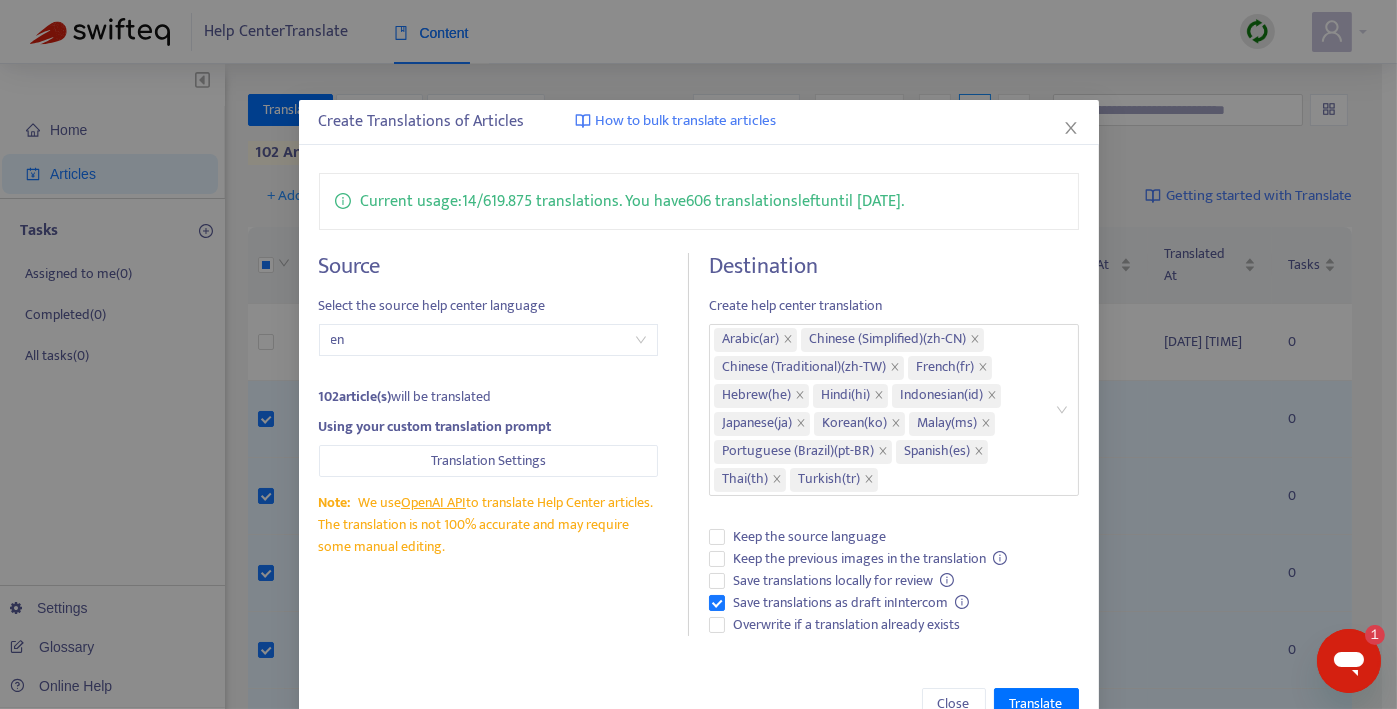click on "Destination Create help center translation Arabic  ( ar ) Chinese (Simplified)  ( zh-CN ) Chinese (Traditional)  ( zh-TW ) French  ( fr ) Hebrew  ( he ) Hindi  ( hi ) Indonesian  ( id ) Japanese  ( ja ) Korean  ( ko ) Malay  ( ms ) Portuguese (Brazil)  ( pt-BR ) Spanish  ( es ) Thai  ( th ) Turkish  ( tr )   Keep the source language Keep the previous images in the translation Save translations locally for review Save translations as draft in  Intercom Overwrite if a translation already exists" at bounding box center (894, 445) 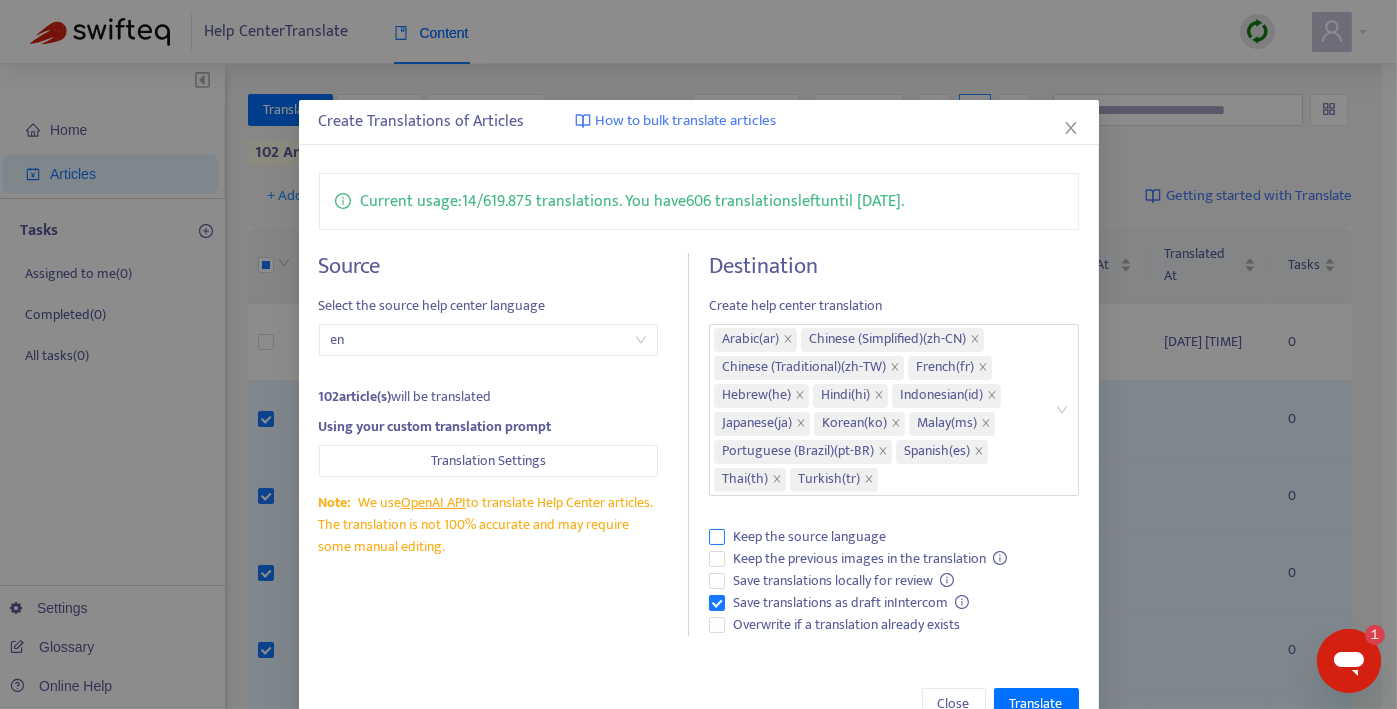 scroll, scrollTop: 53, scrollLeft: 0, axis: vertical 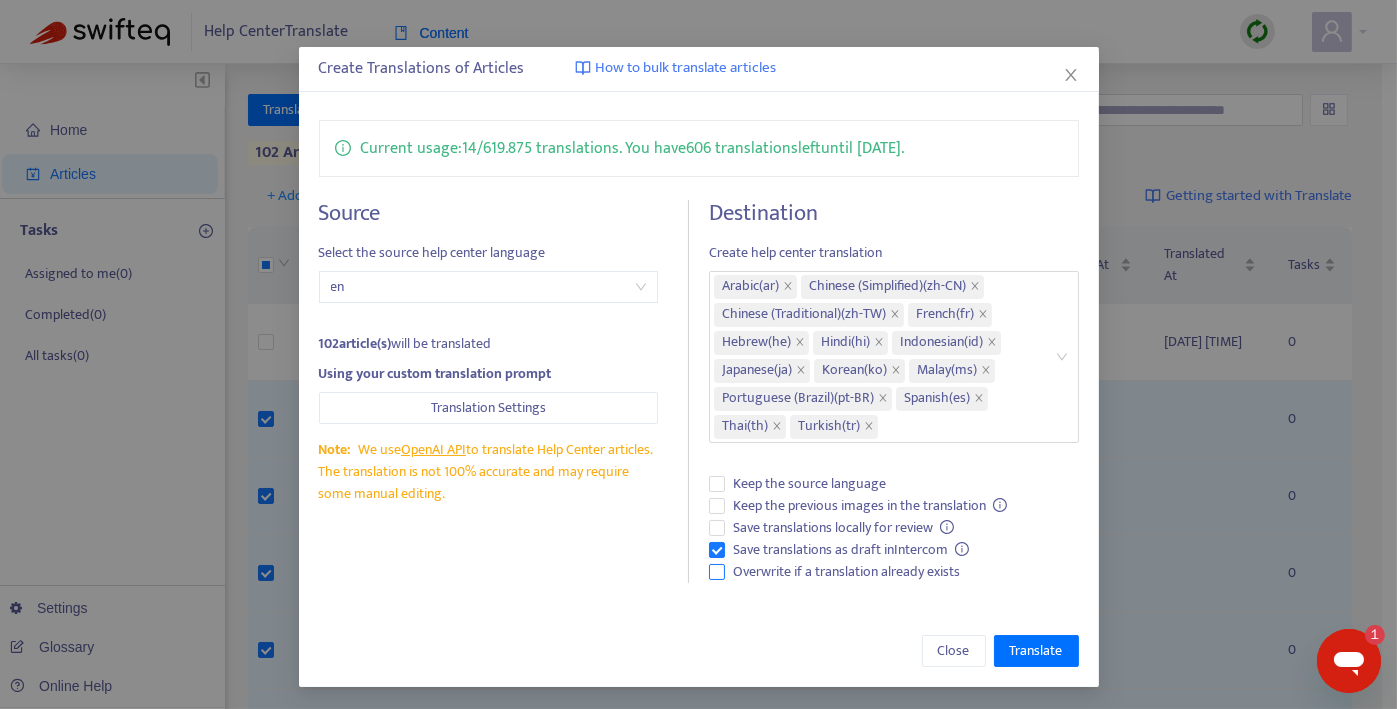 click on "Overwrite if a translation already exists" at bounding box center (846, 572) 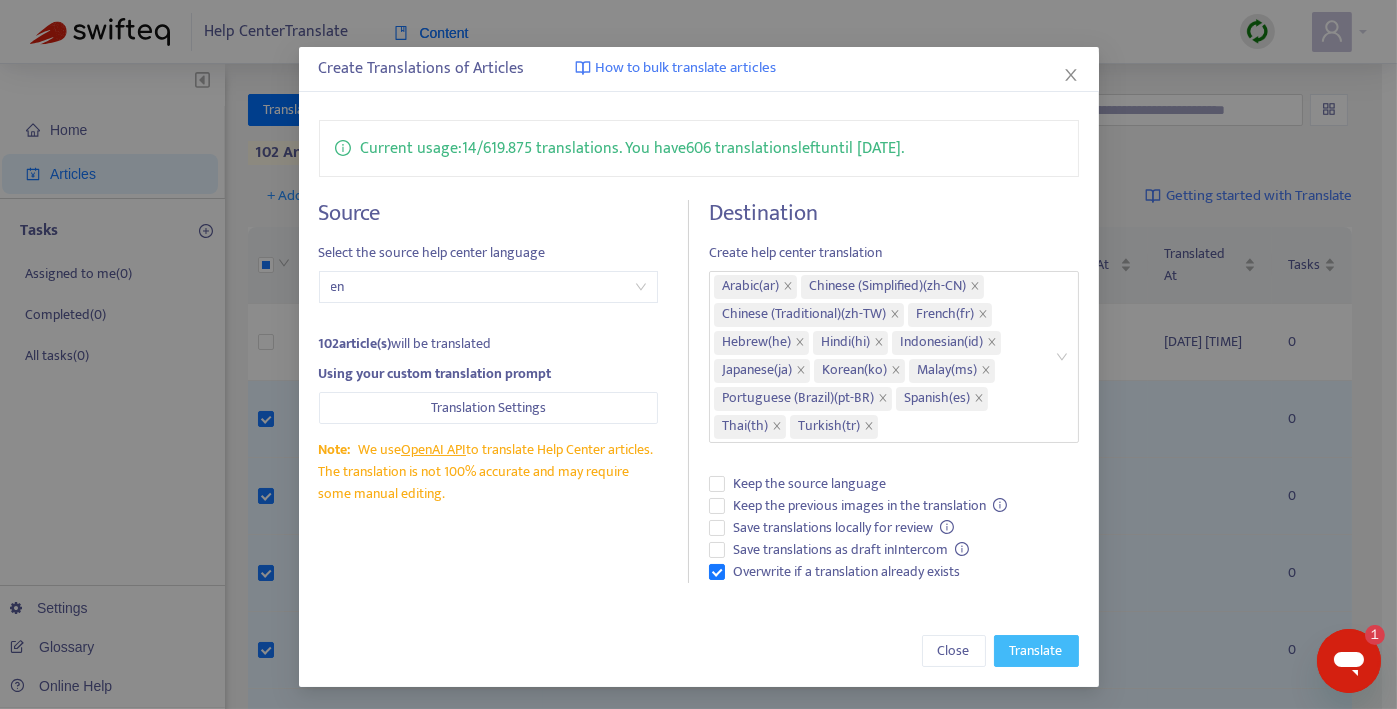 click on "Translate" at bounding box center [1036, 651] 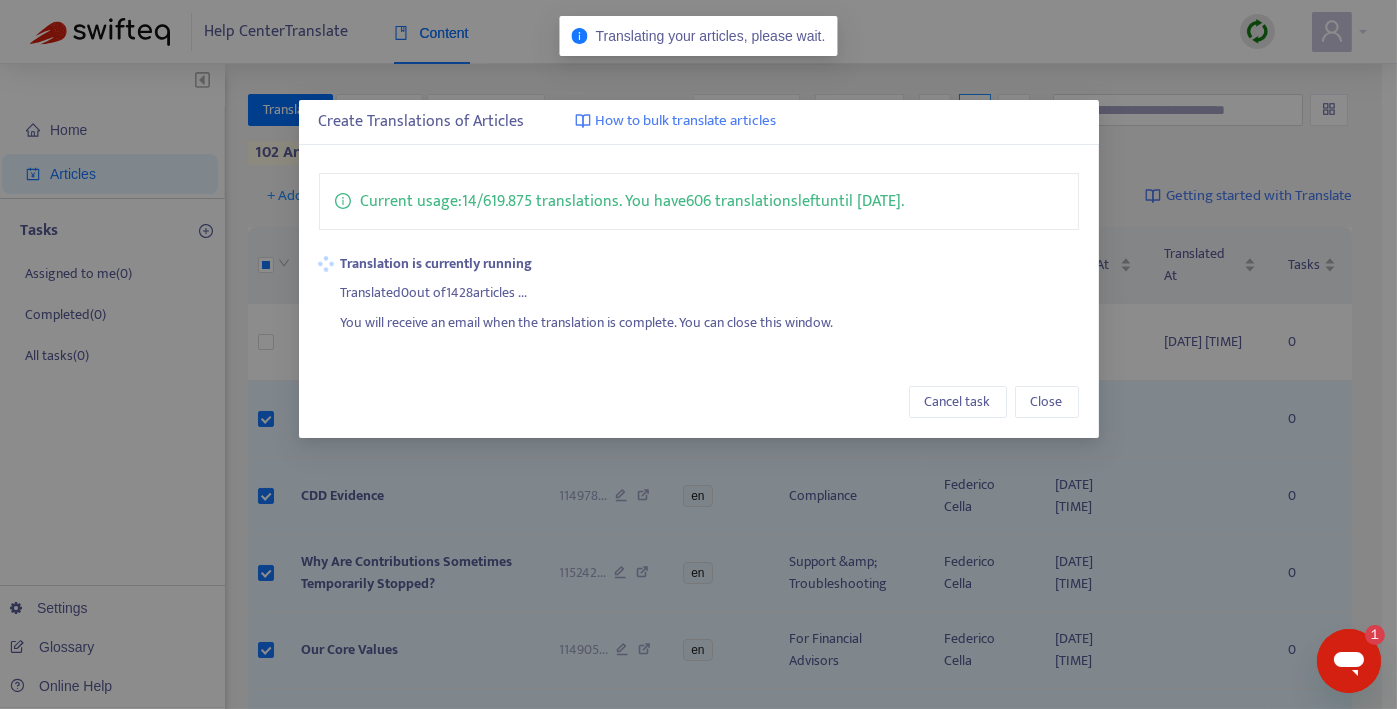 scroll, scrollTop: 0, scrollLeft: 0, axis: both 